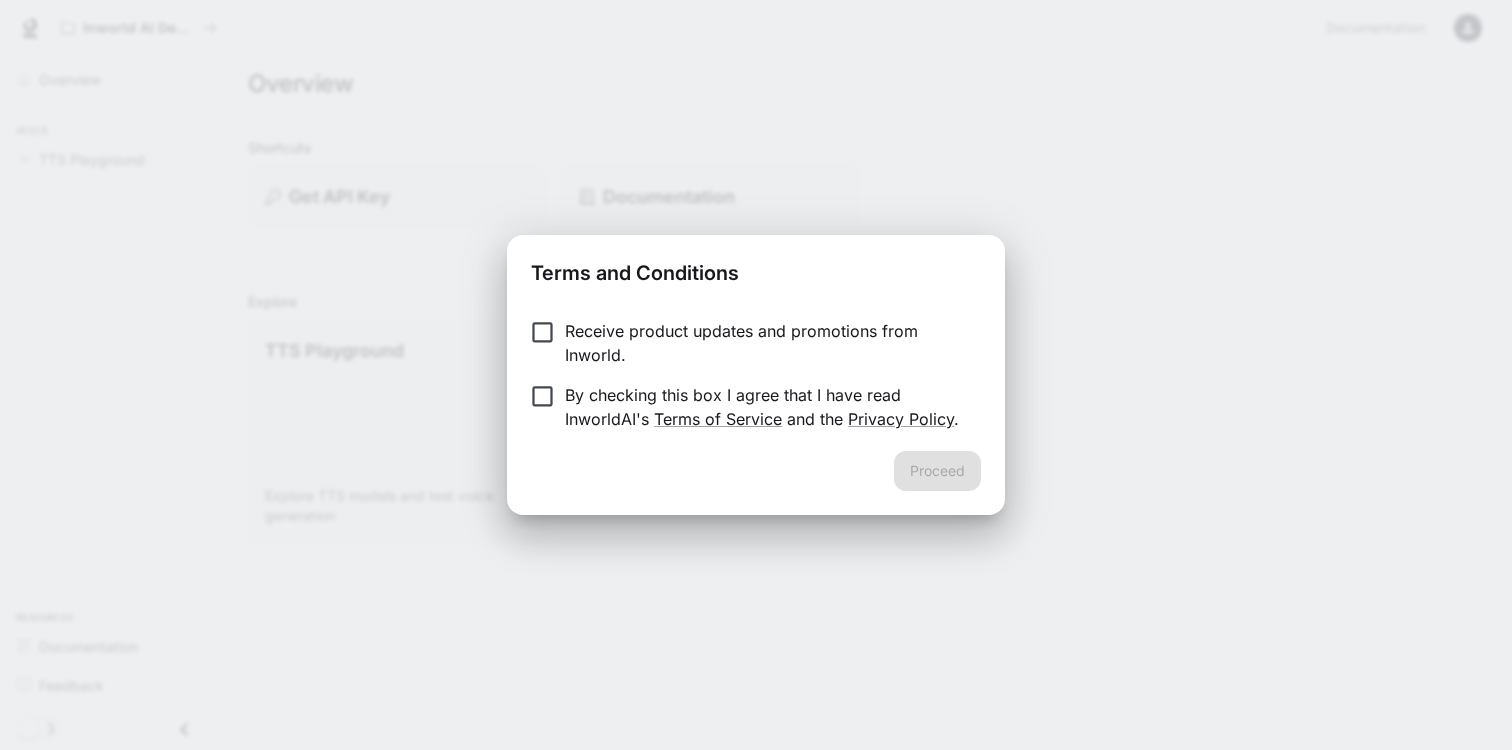 scroll, scrollTop: 0, scrollLeft: 0, axis: both 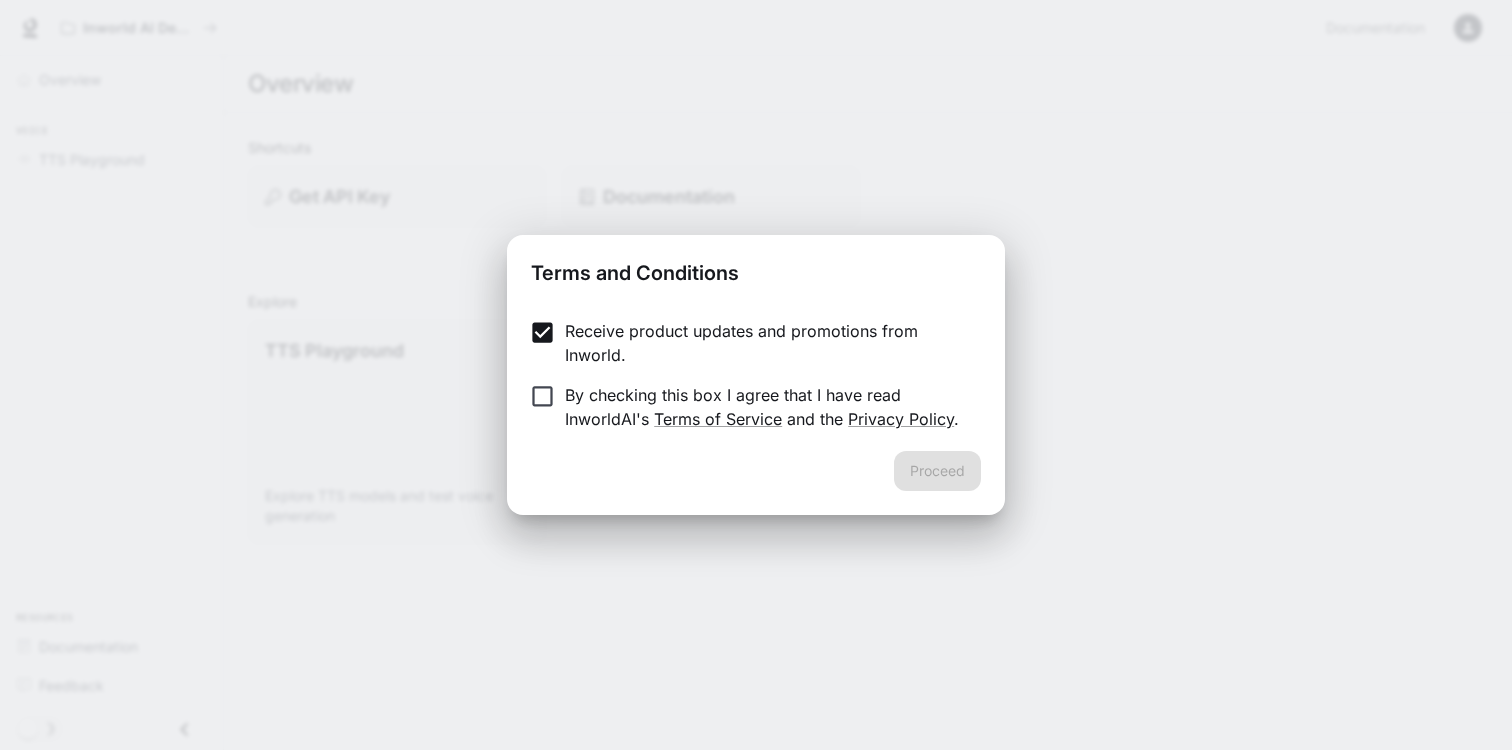 click on "Receive product updates and promotions from Inworld." at bounding box center [765, 343] 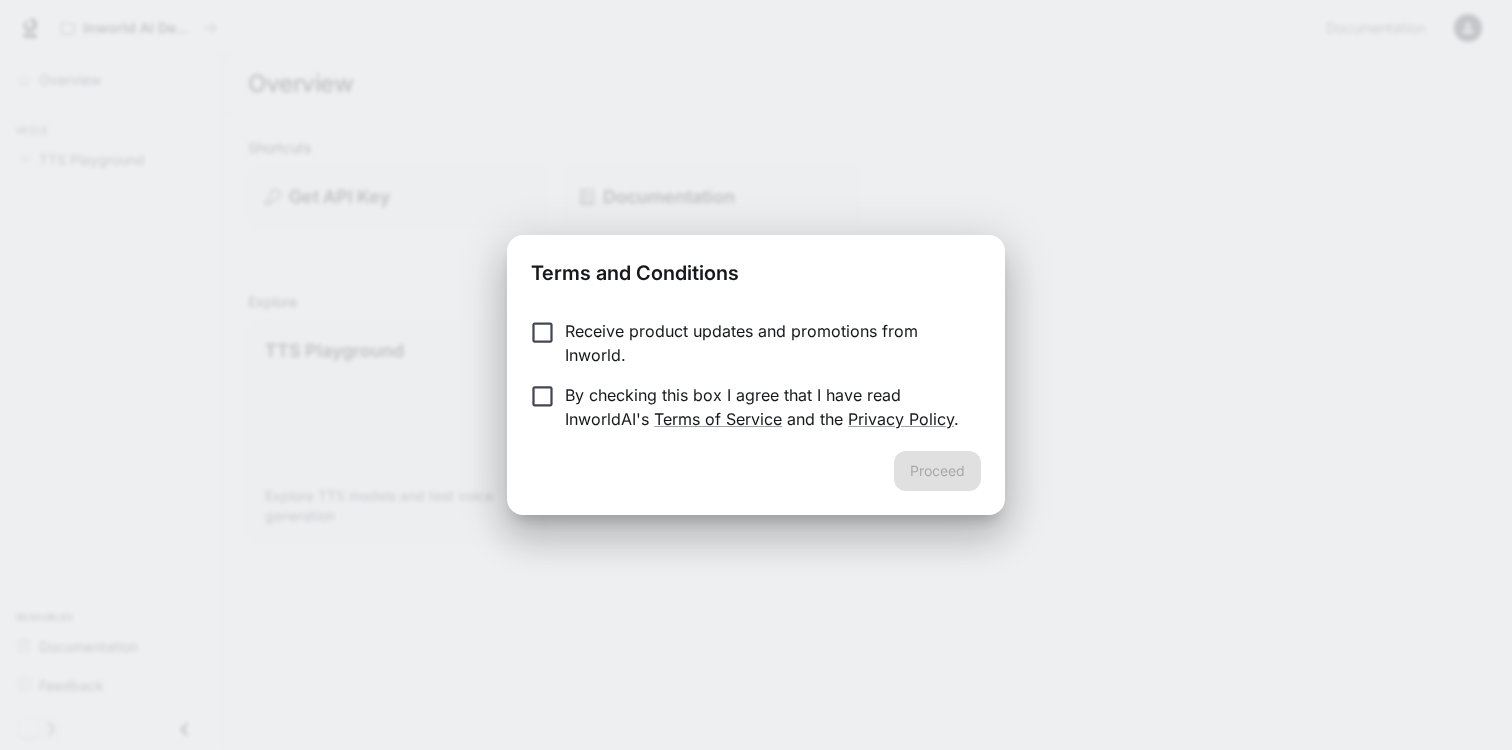 click on "By checking this box I agree that I have read InworldAI's   Terms of Service   and the   Privacy Policy ." at bounding box center (765, 407) 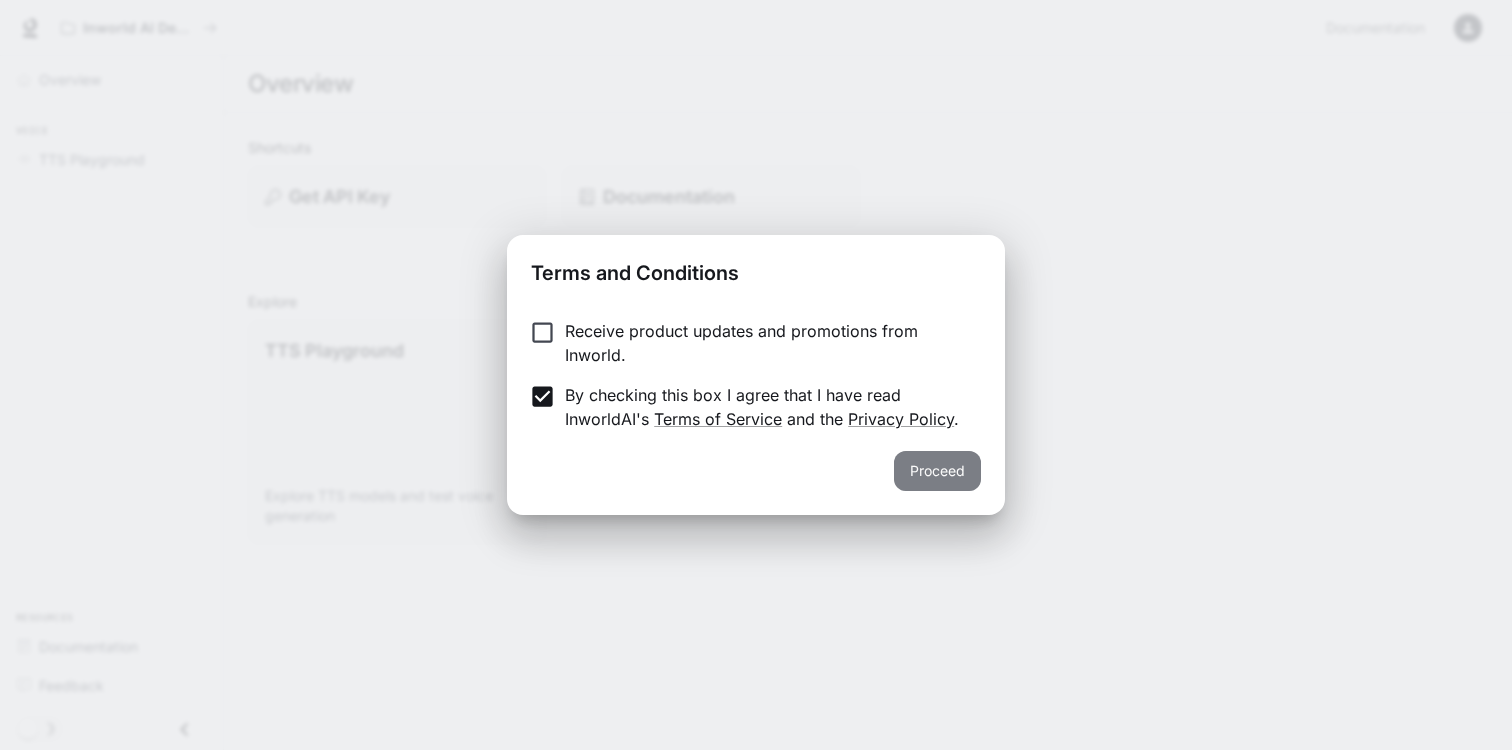 click on "Proceed" at bounding box center [937, 471] 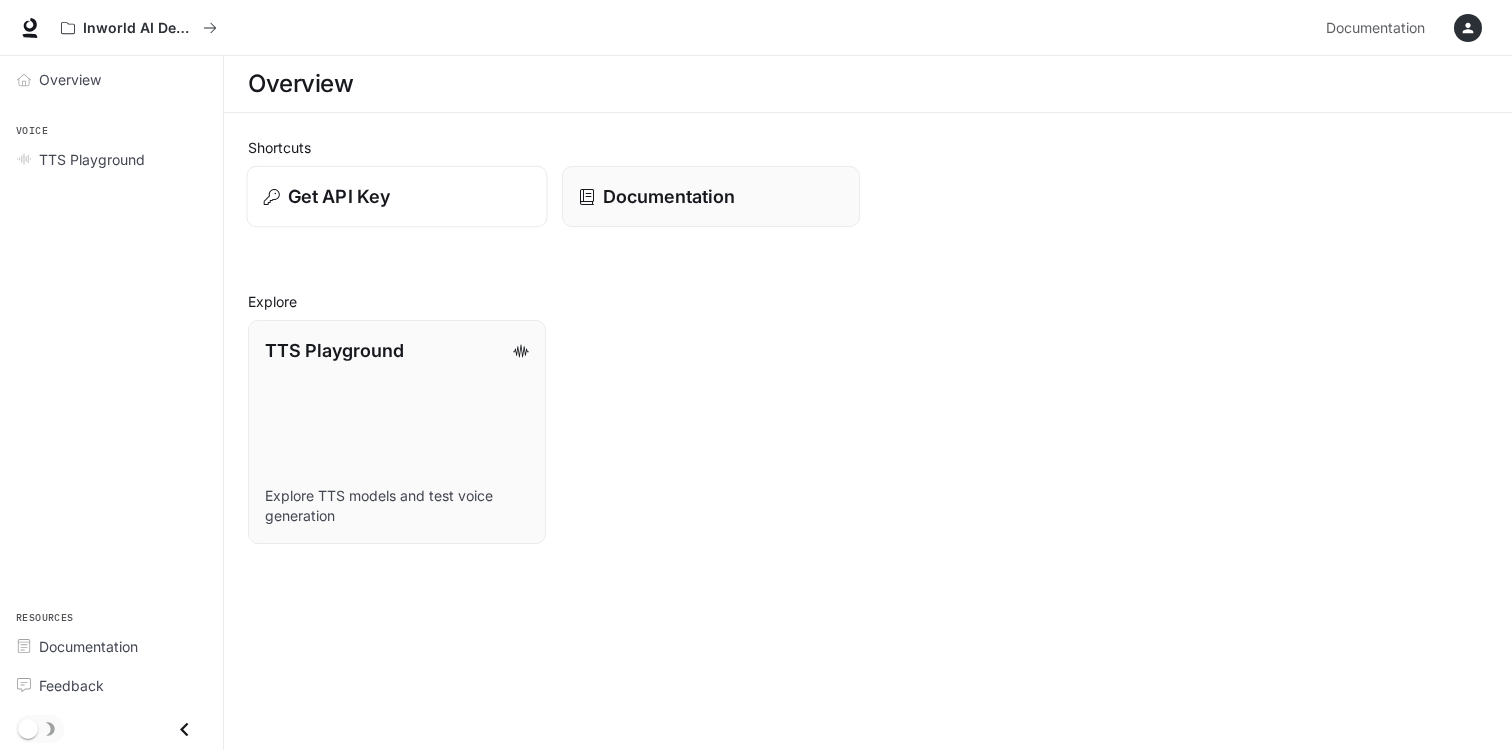 click on "Get API Key" at bounding box center (339, 196) 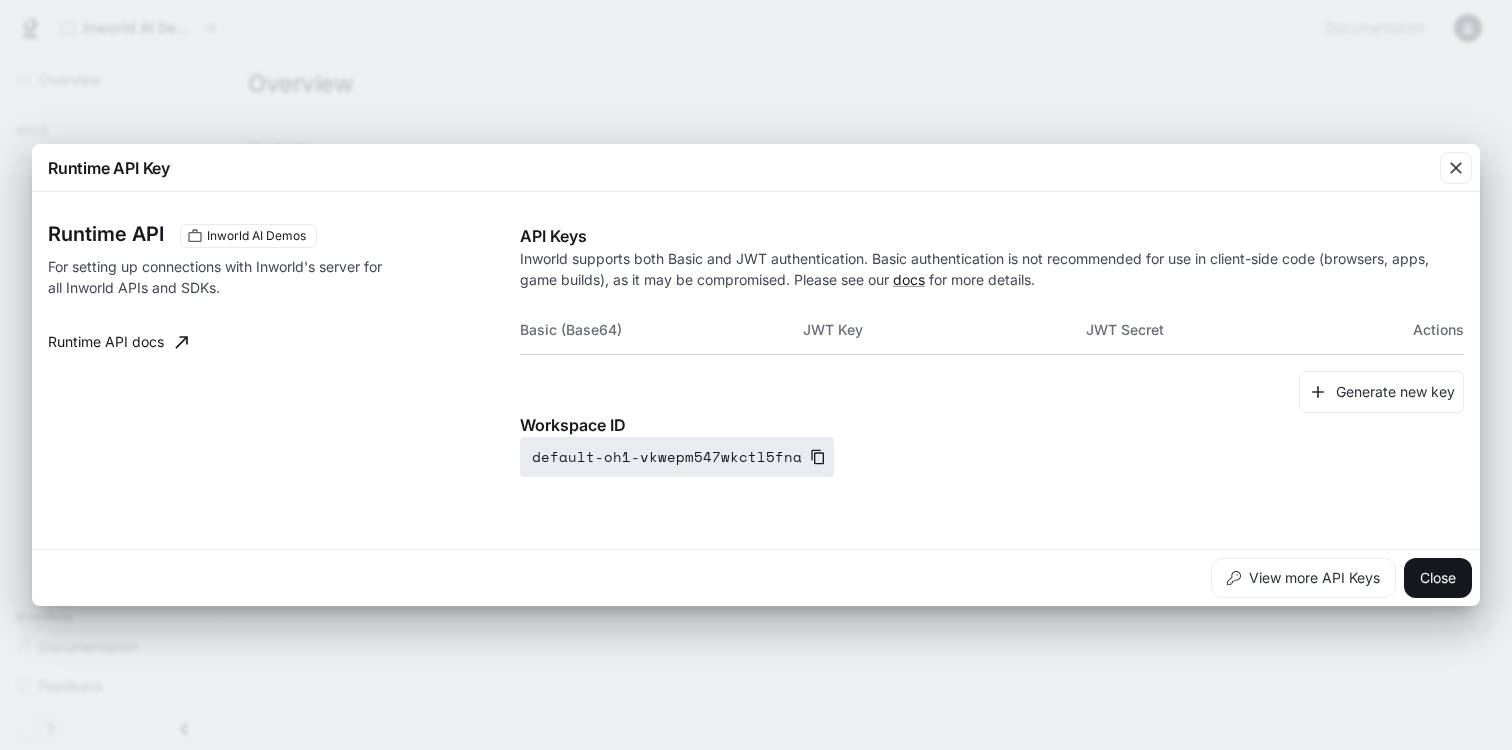 click 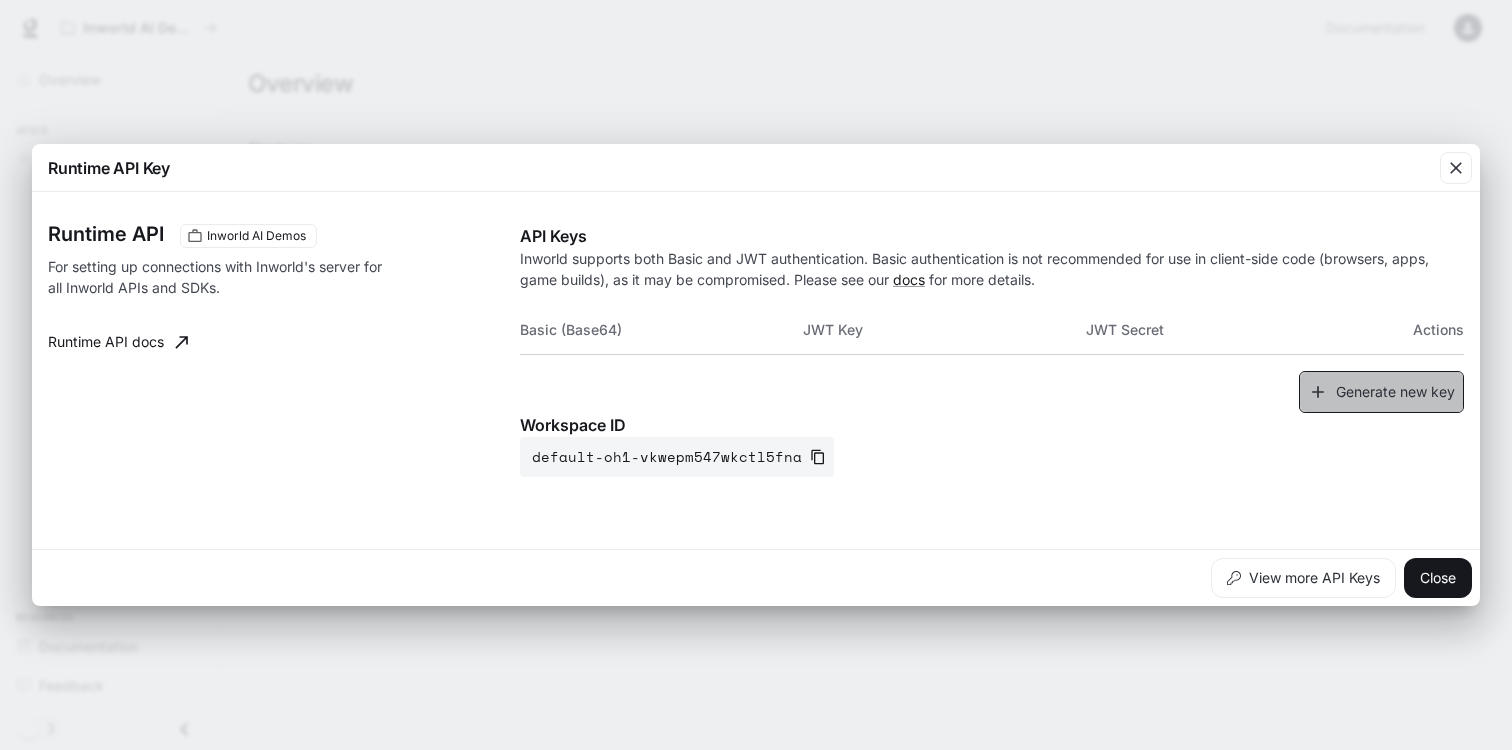 click on "Generate new key" at bounding box center [1381, 392] 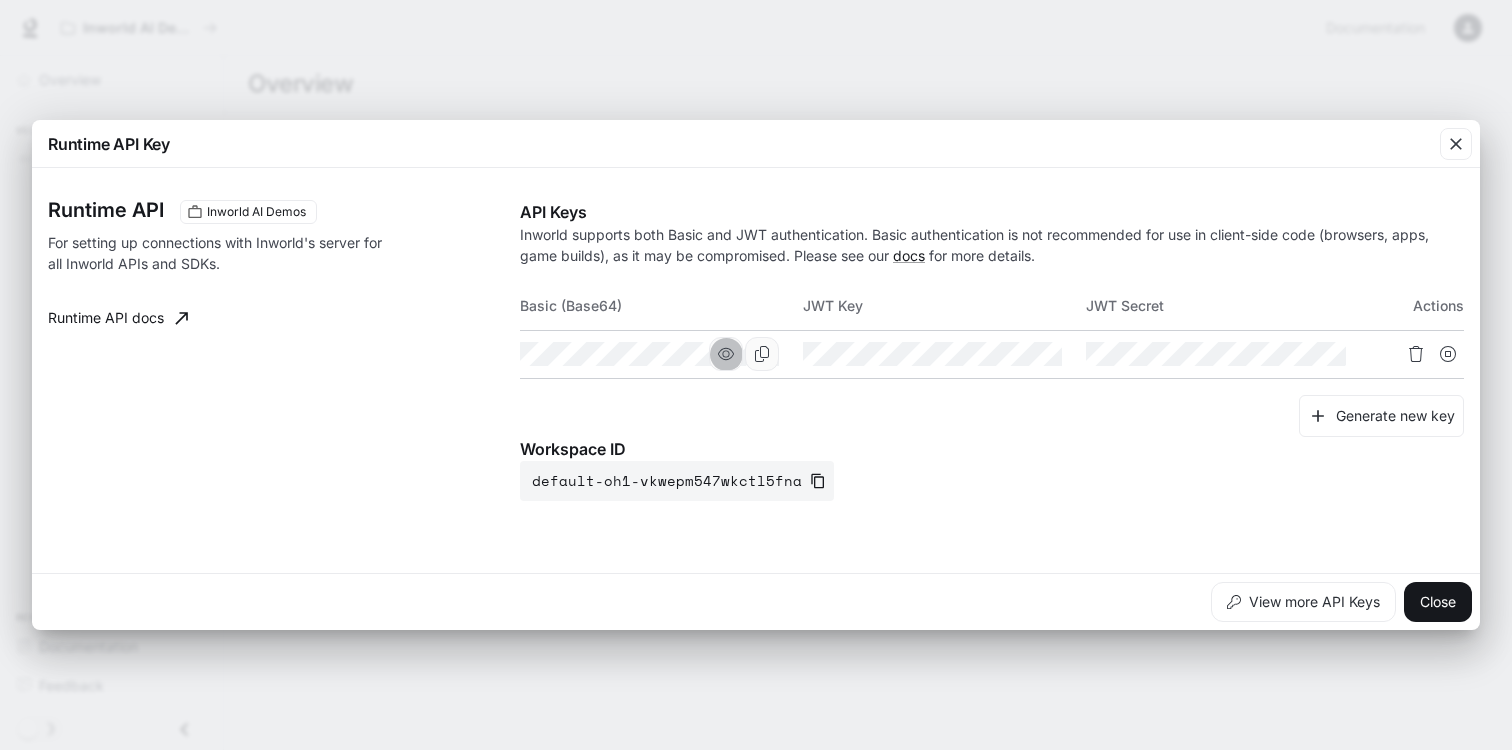 click 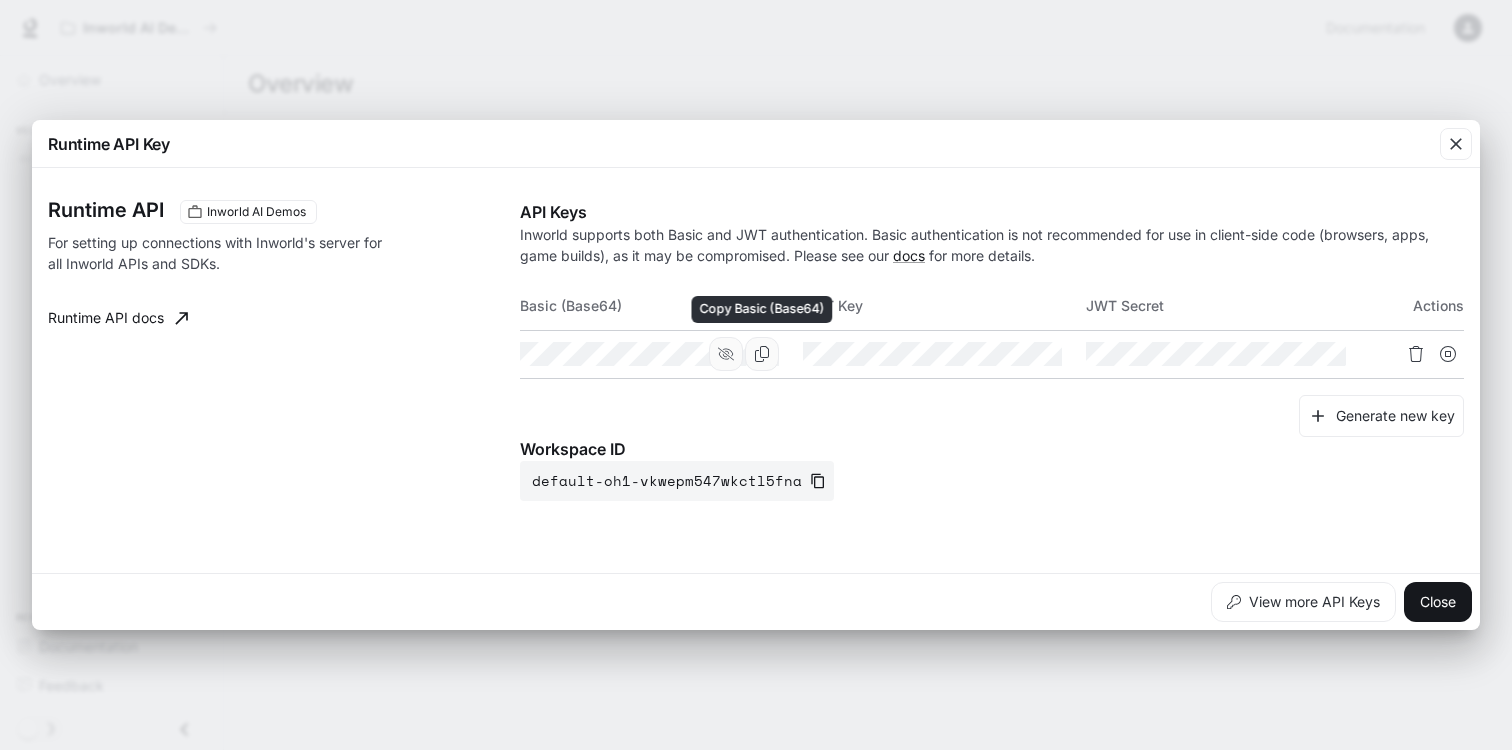 click 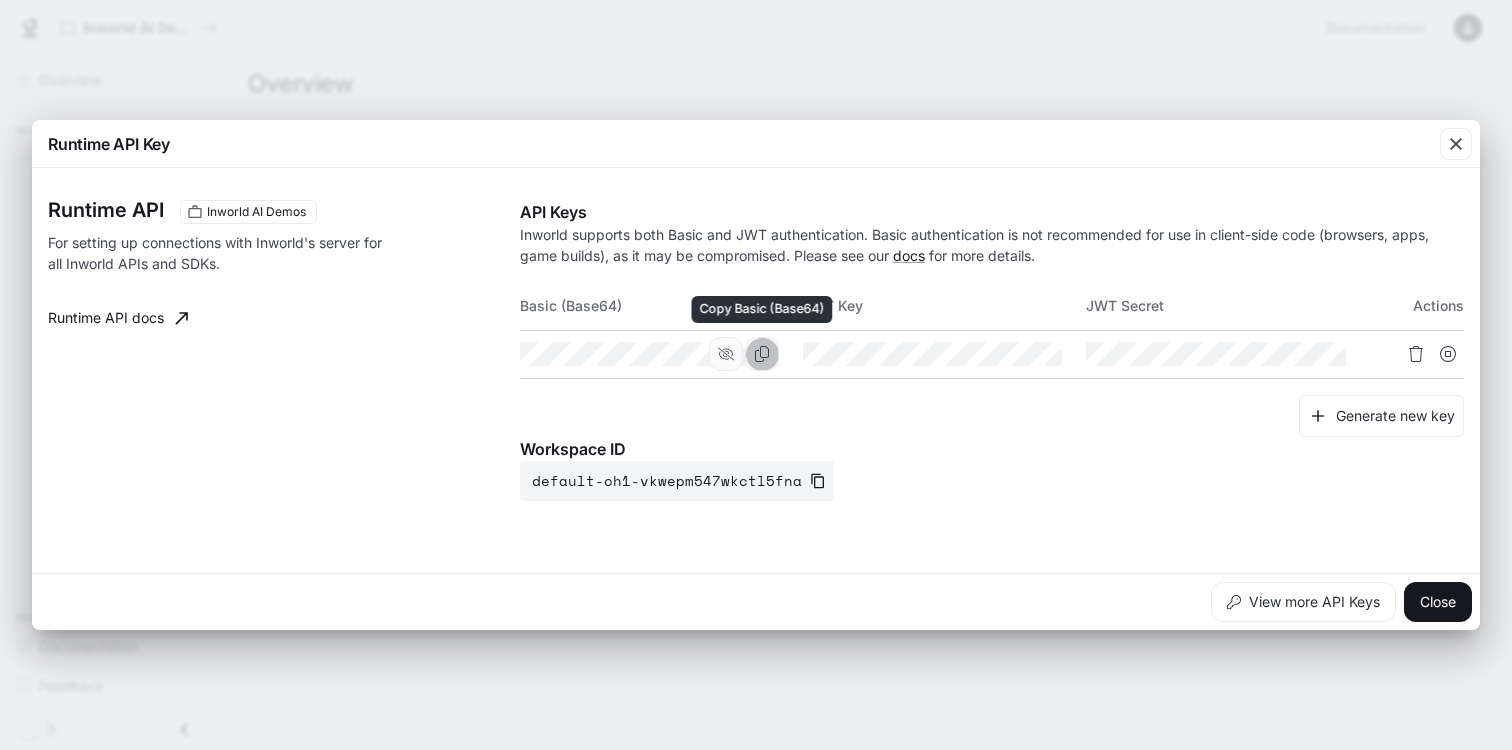 click 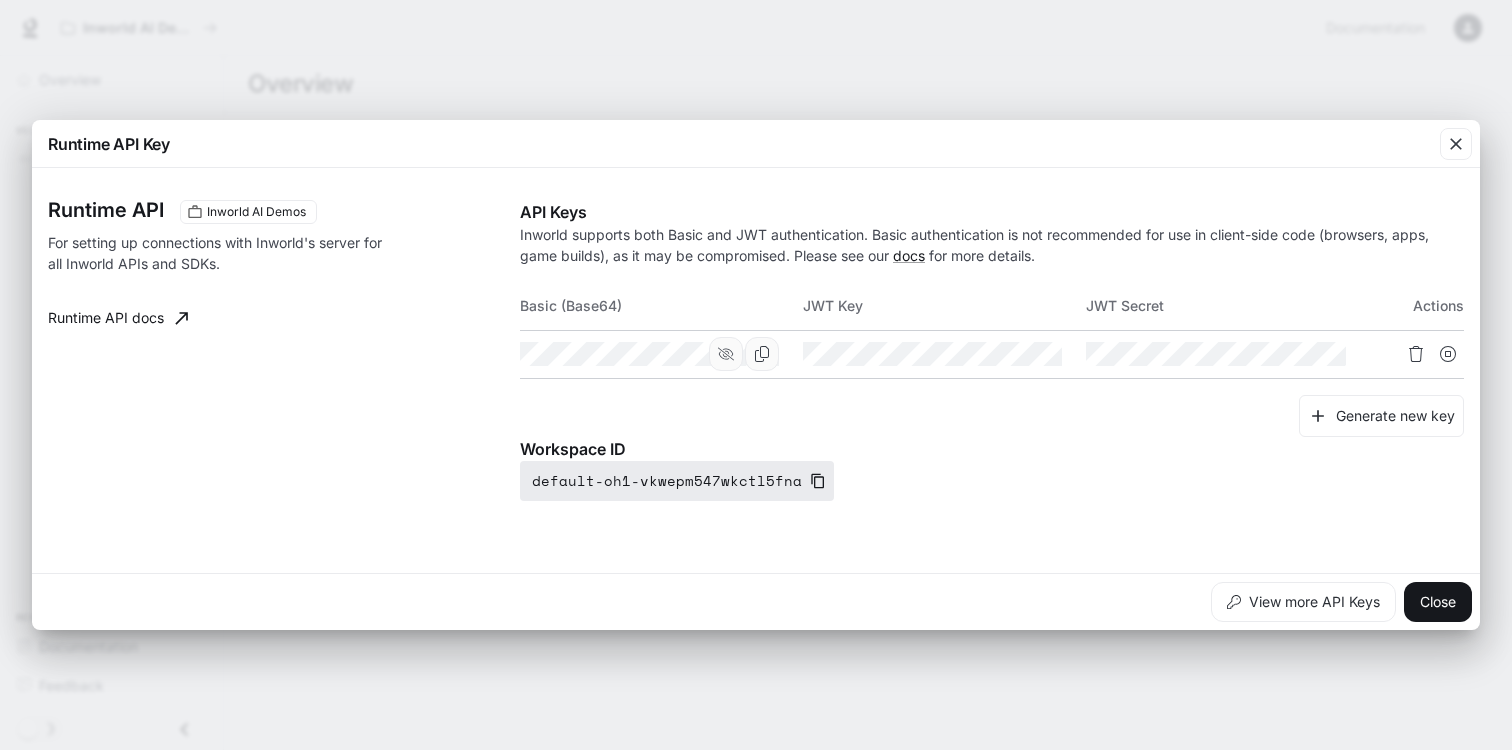 click 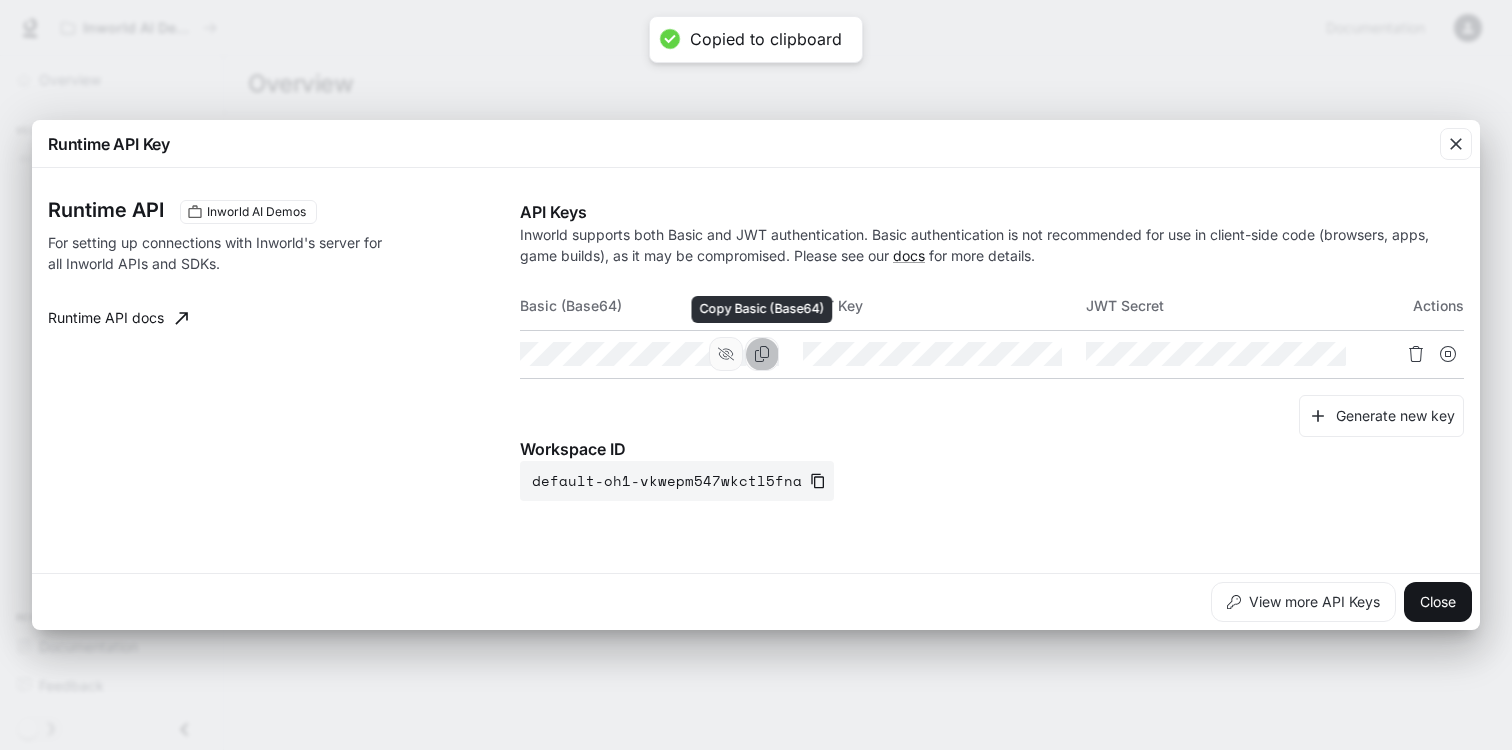 click at bounding box center [762, 354] 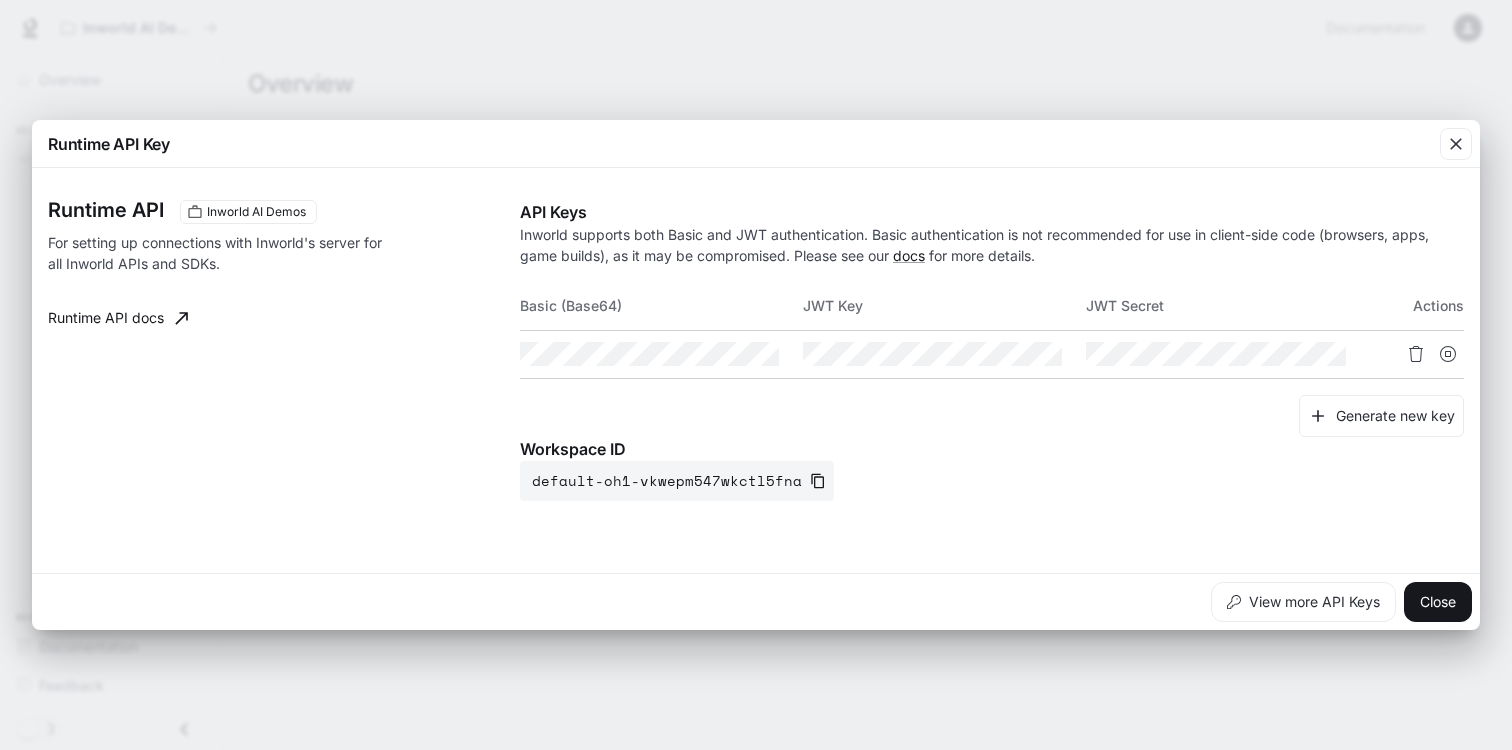 click on "Workspace ID" at bounding box center (992, 449) 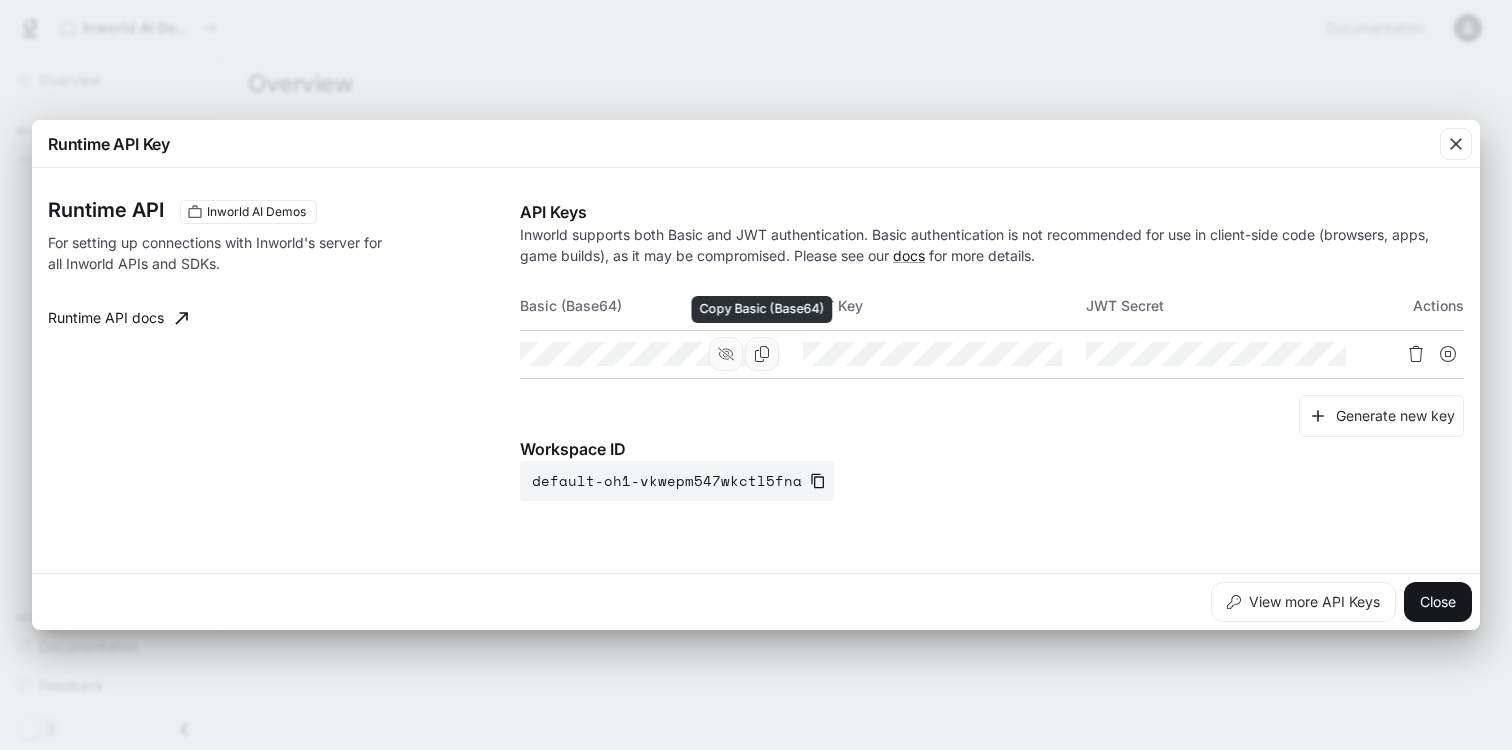 click at bounding box center (762, 354) 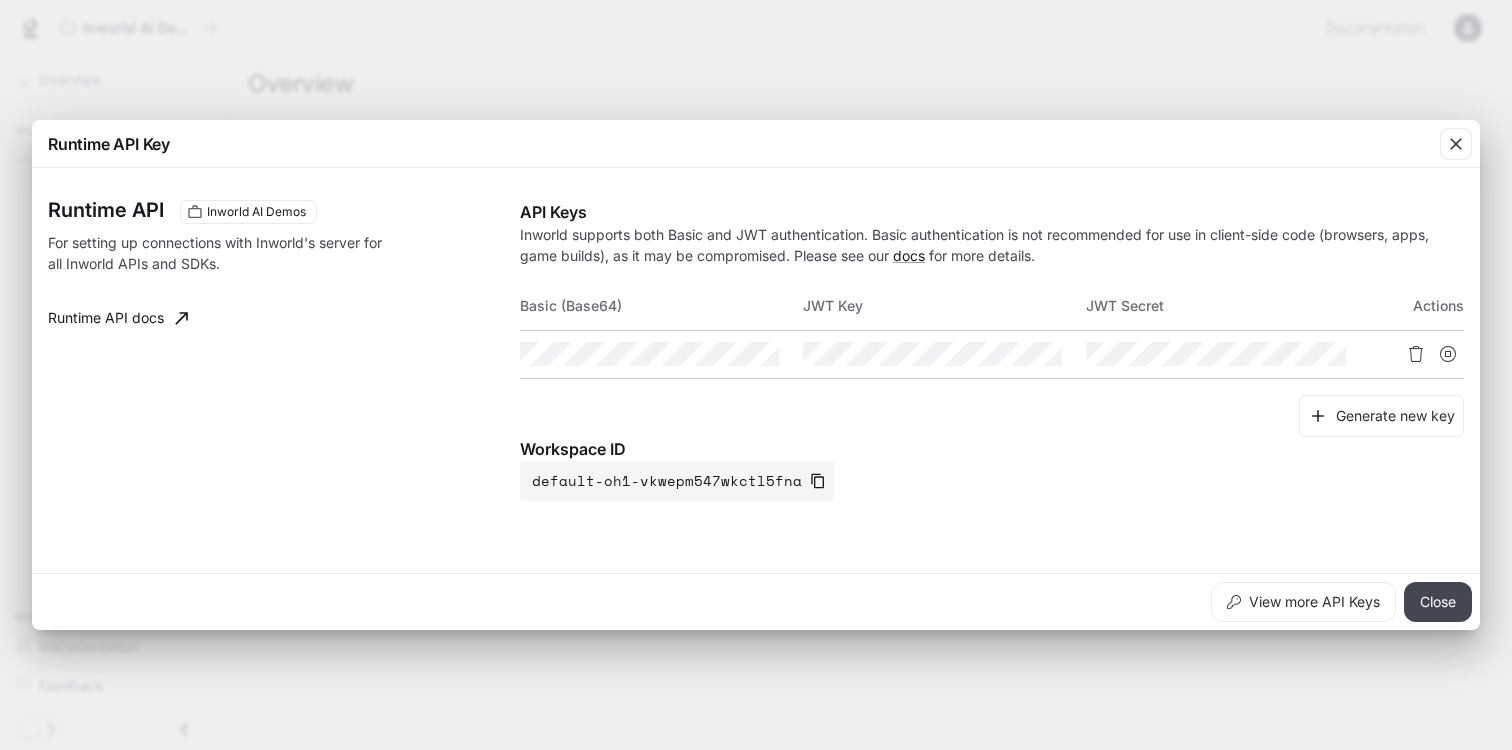 click on "Close" at bounding box center (1438, 602) 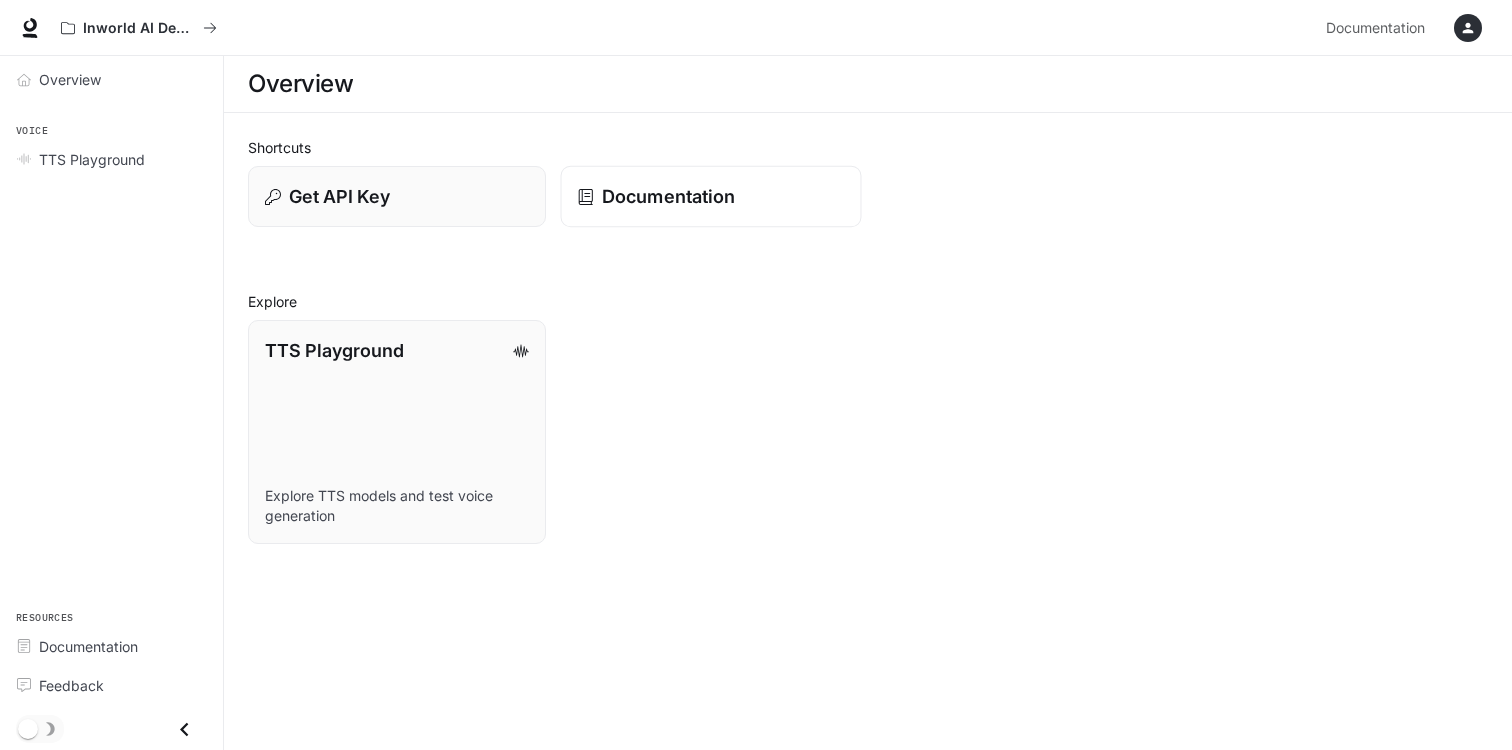 click on "Documentation" at bounding box center (668, 196) 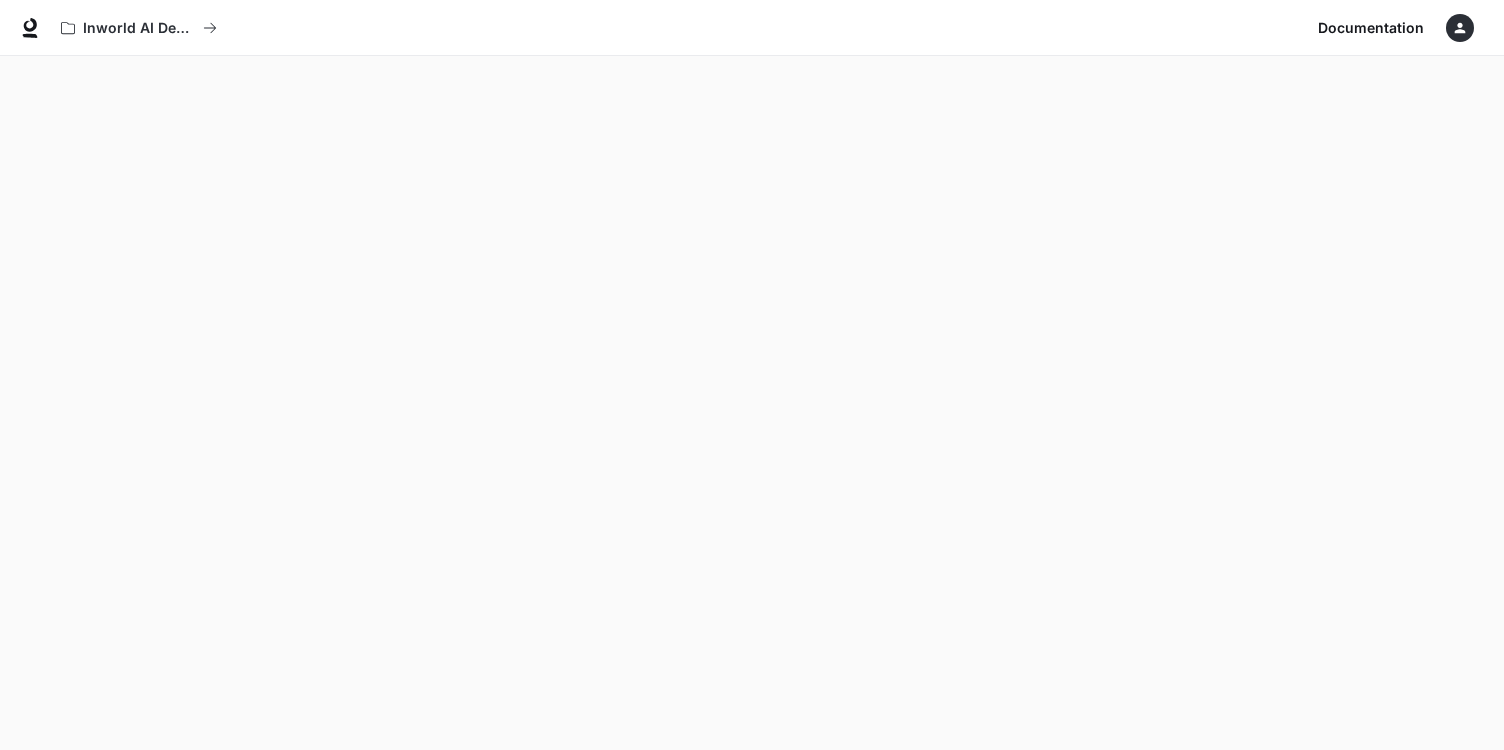 scroll, scrollTop: 56, scrollLeft: 0, axis: vertical 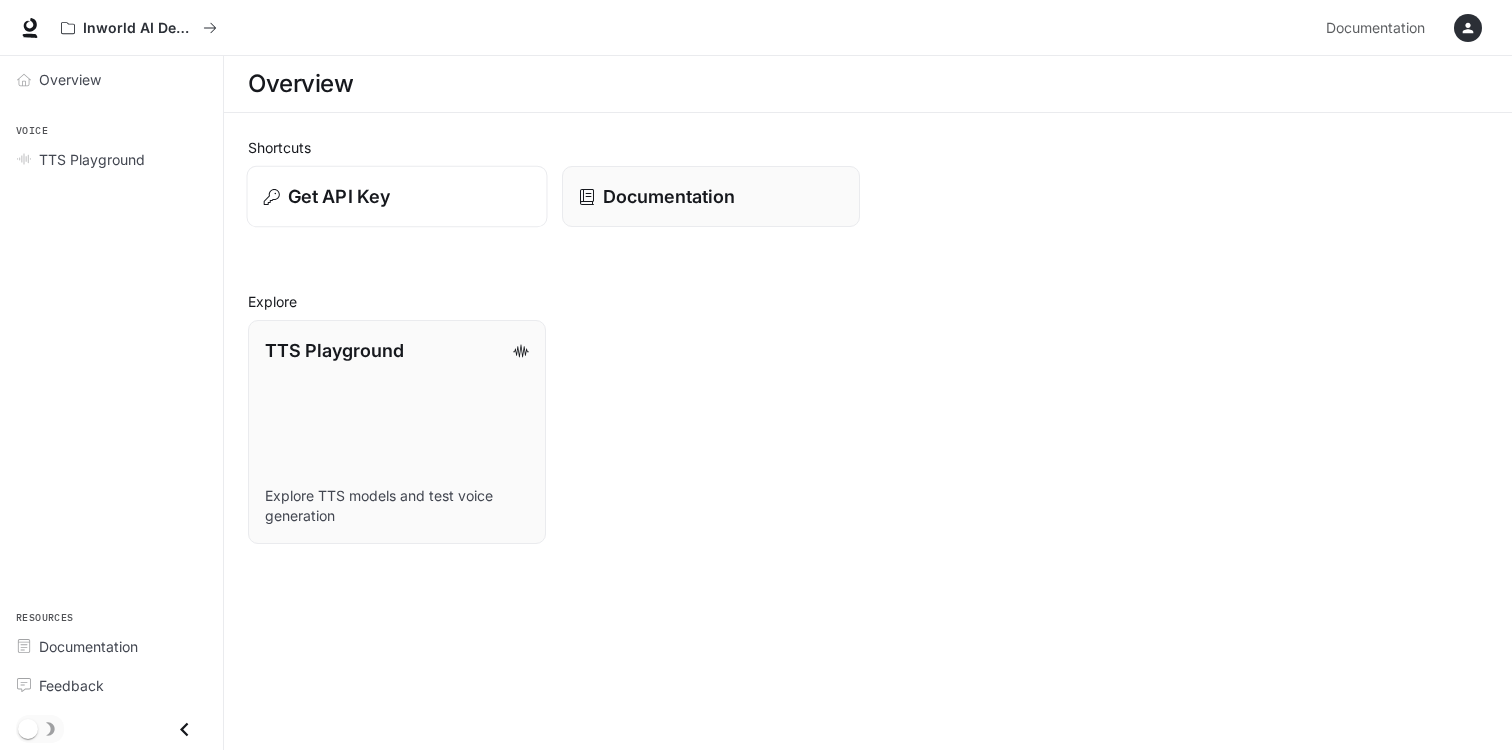 click on "Get API Key" at bounding box center [397, 196] 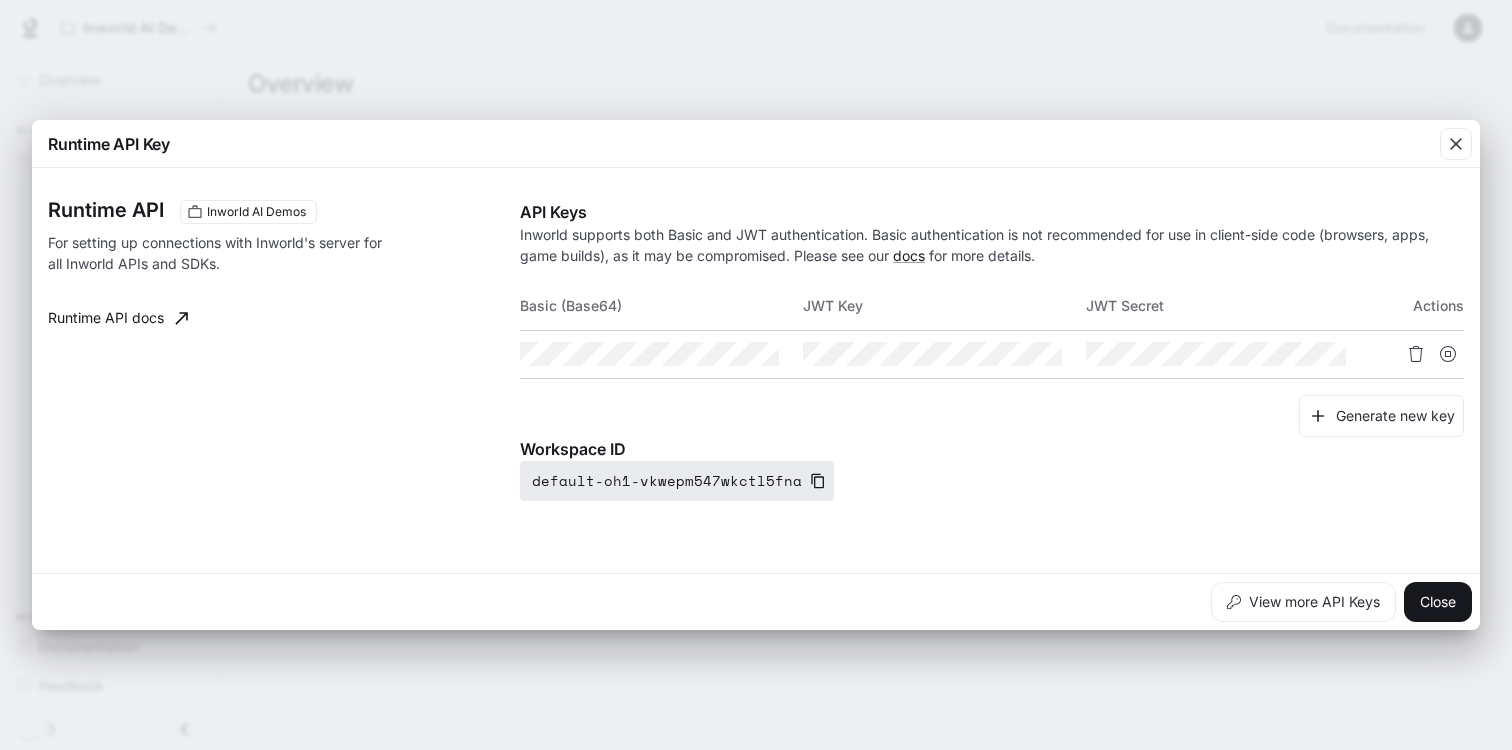 click 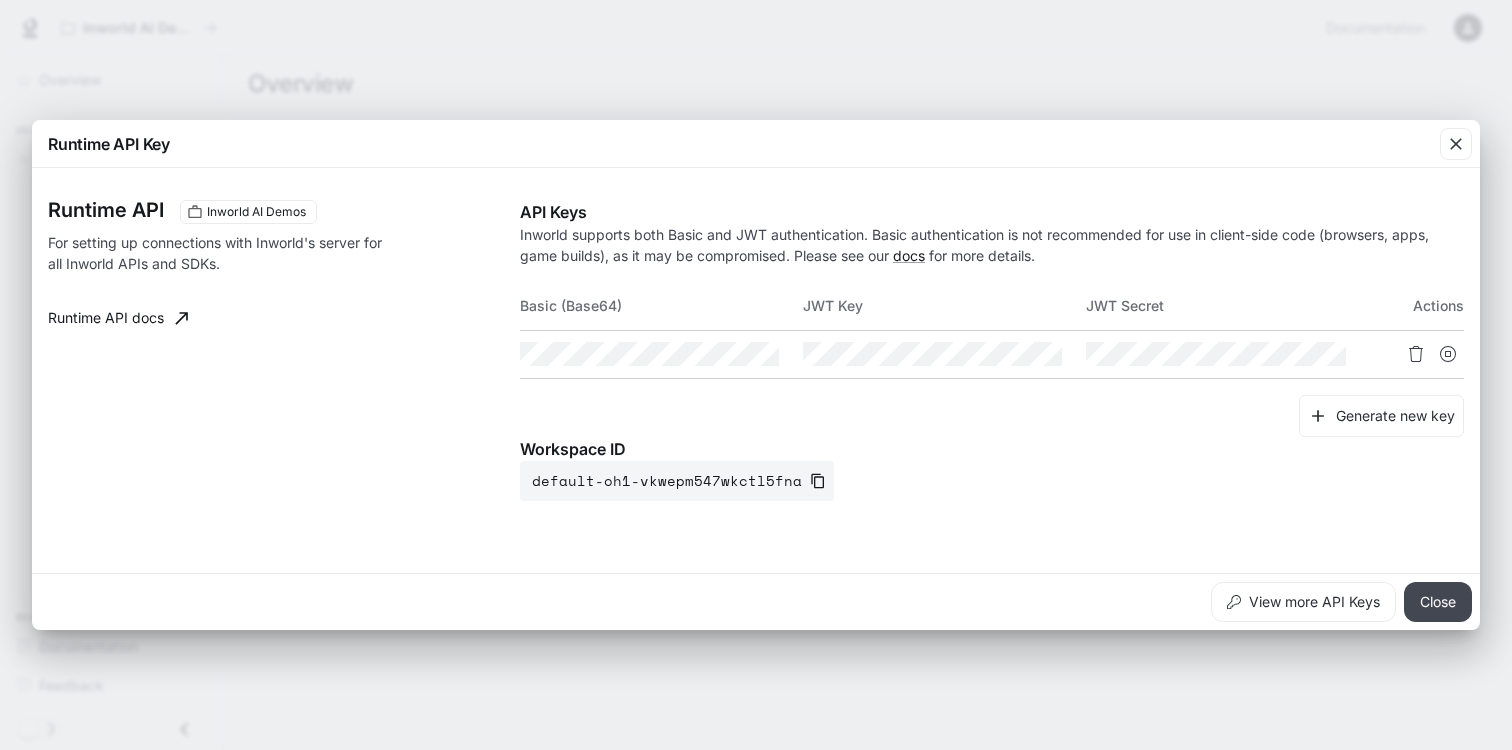 click on "Close" at bounding box center [1438, 602] 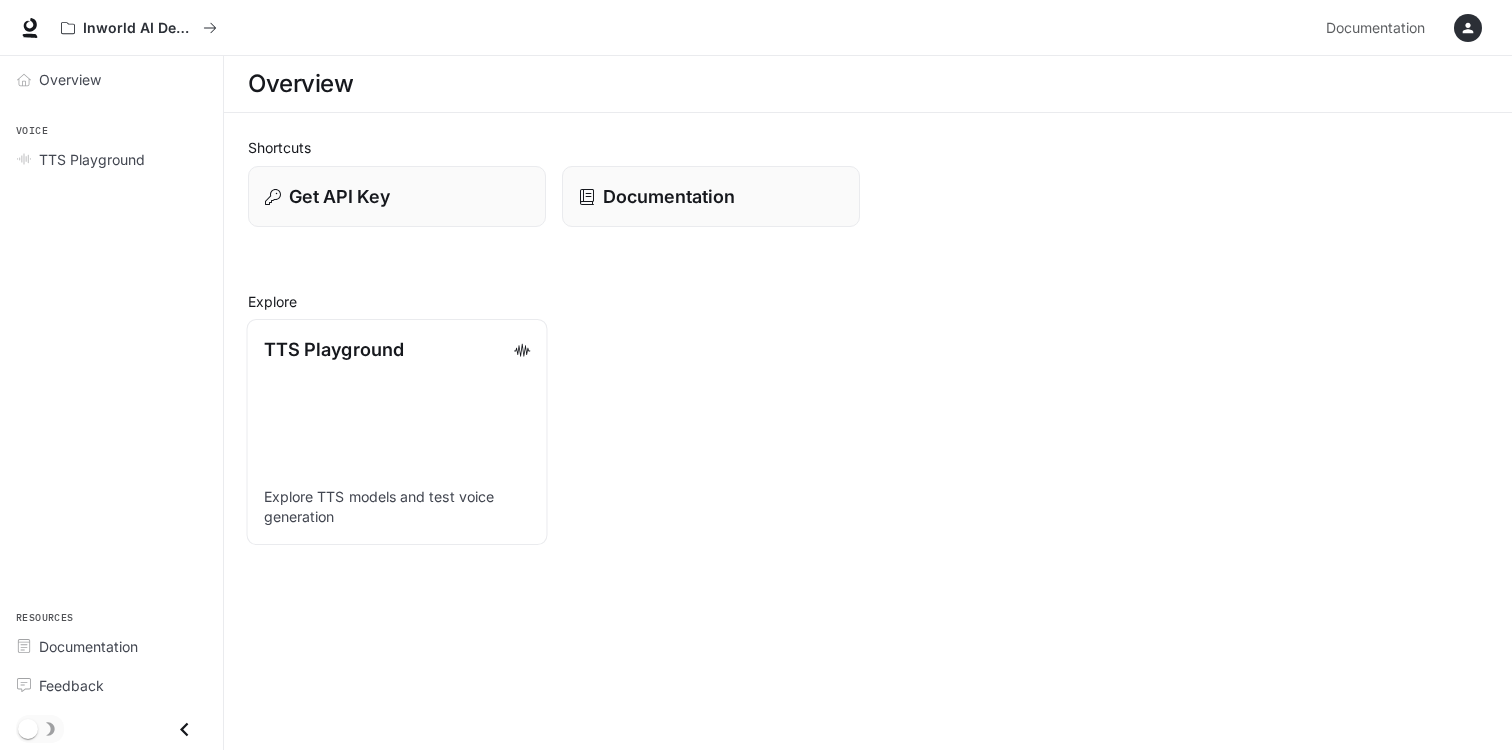 click on "TTS Playground Explore TTS models and test voice generation" at bounding box center (397, 432) 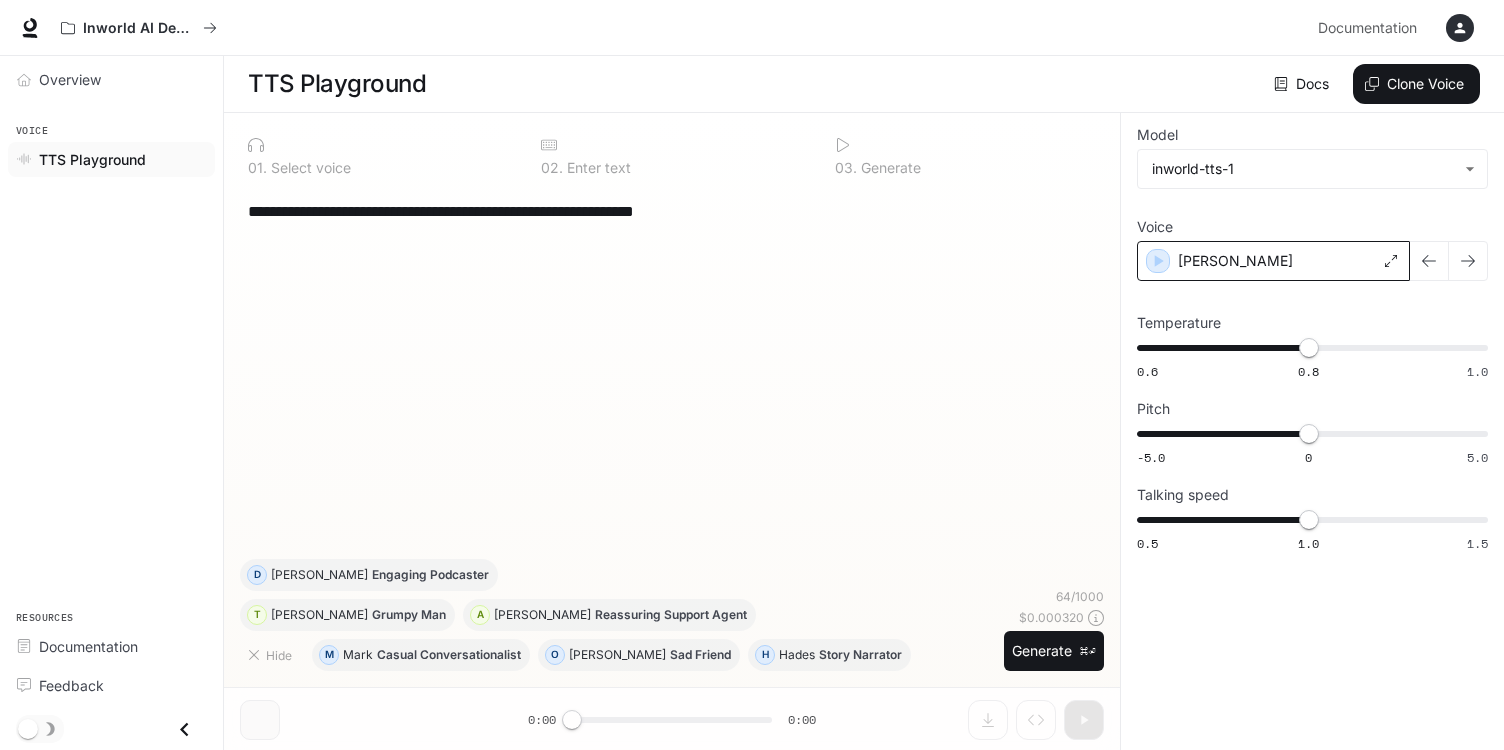 click on "[PERSON_NAME]" at bounding box center [1273, 261] 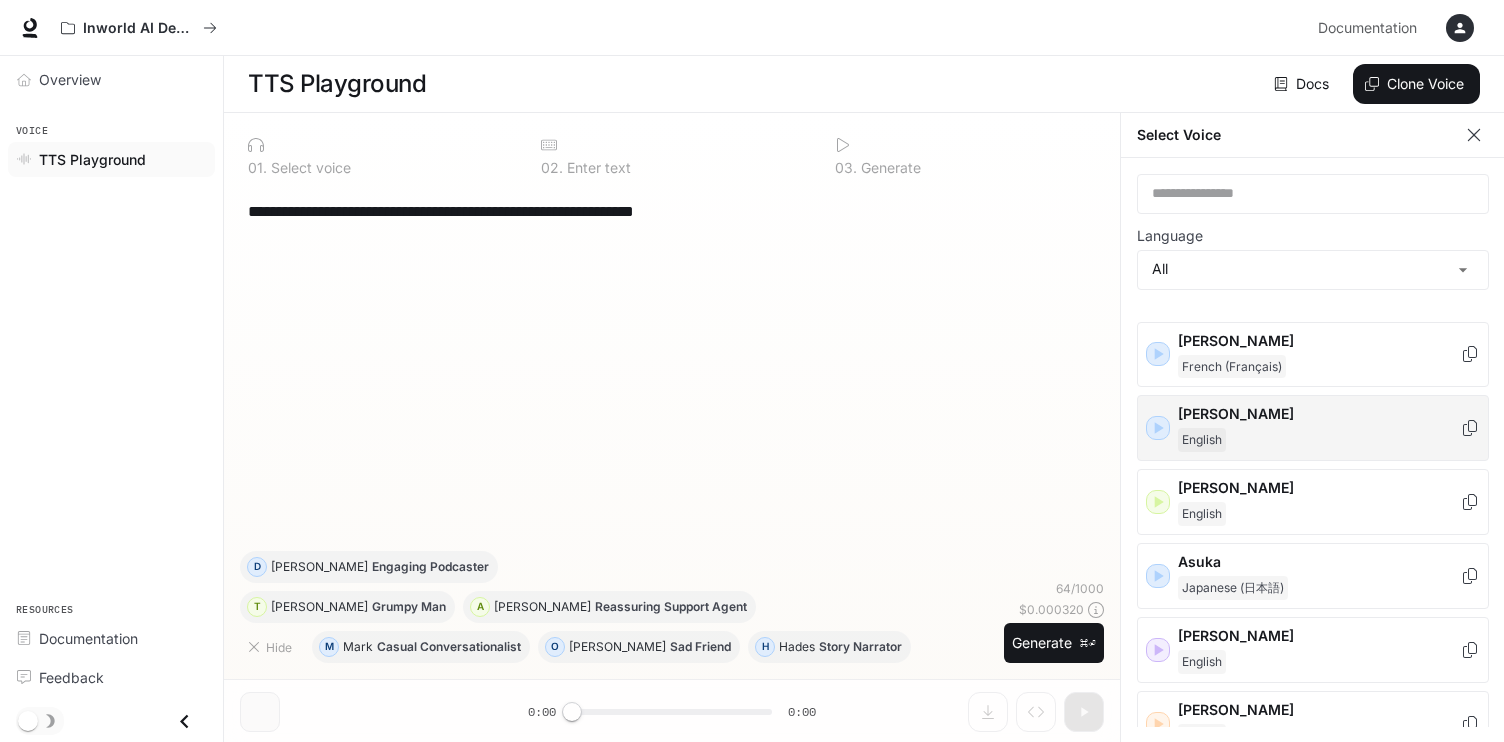 scroll, scrollTop: 46, scrollLeft: 0, axis: vertical 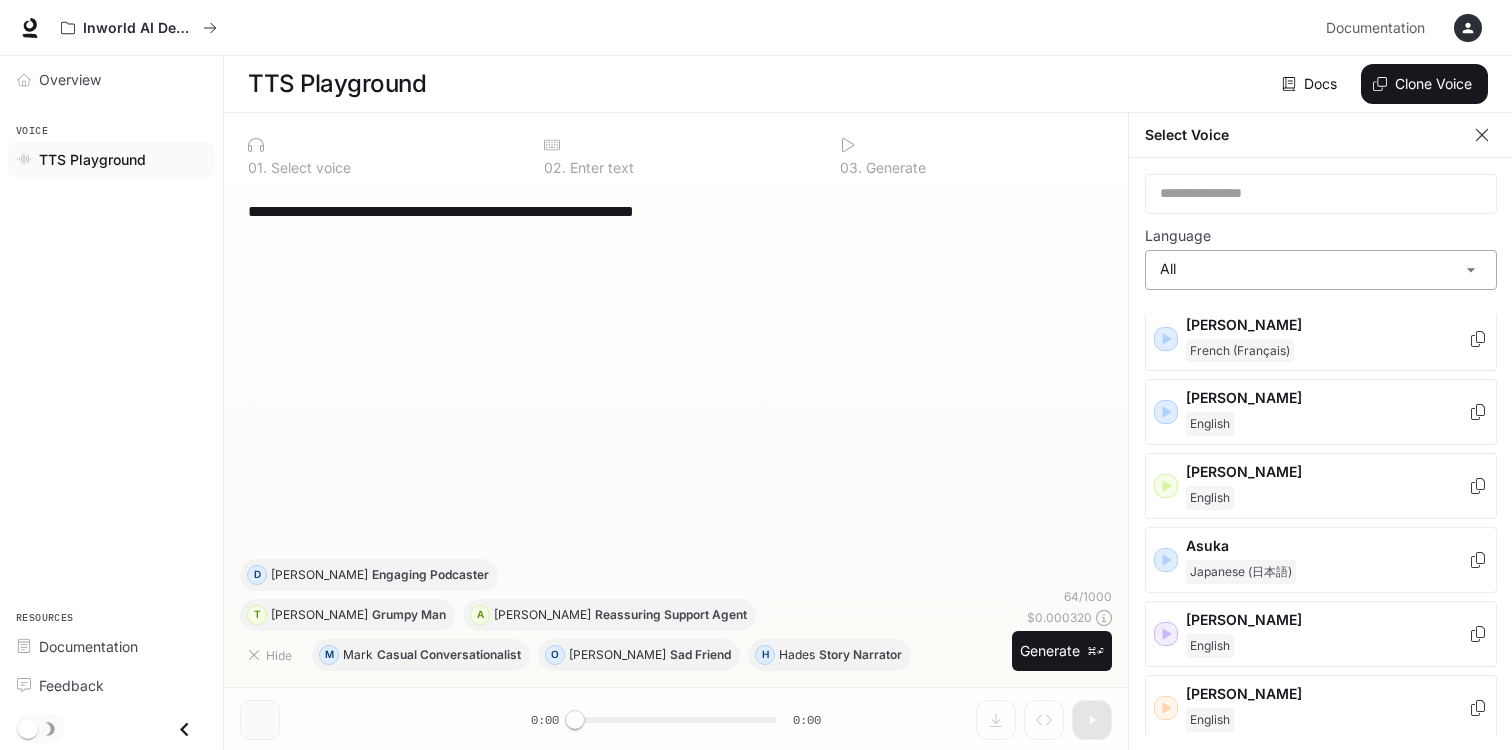 click on "**********" at bounding box center (756, 375) 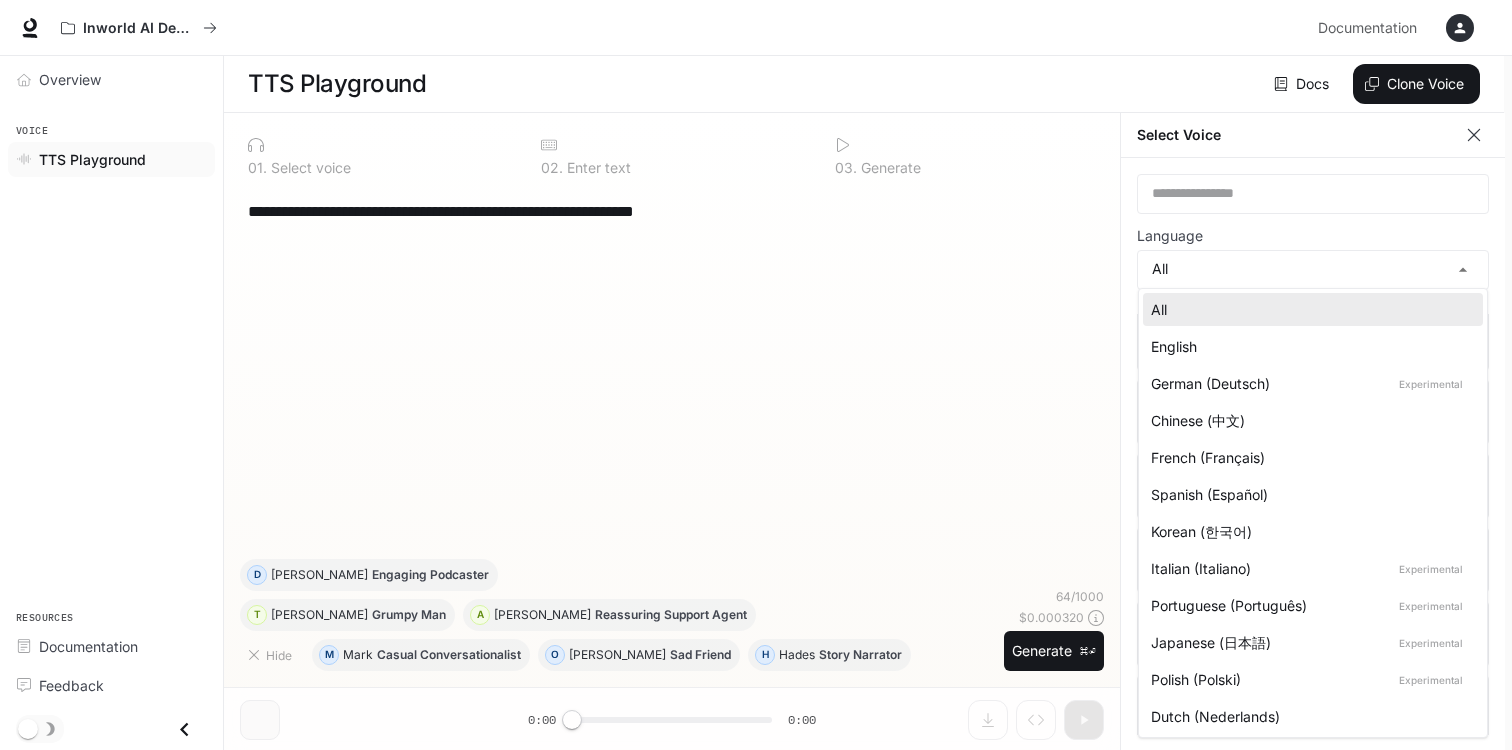 click on "English" at bounding box center (1309, 346) 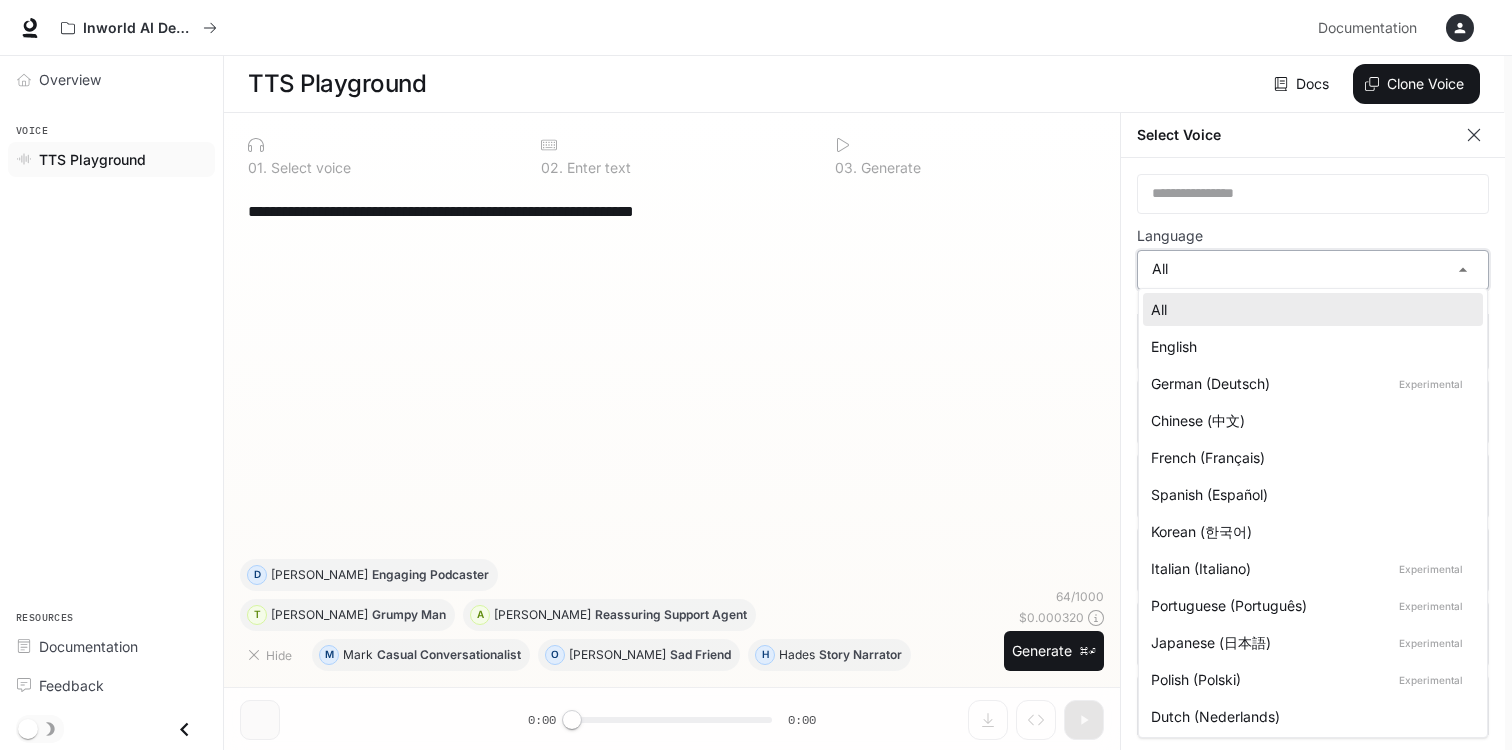 type on "*****" 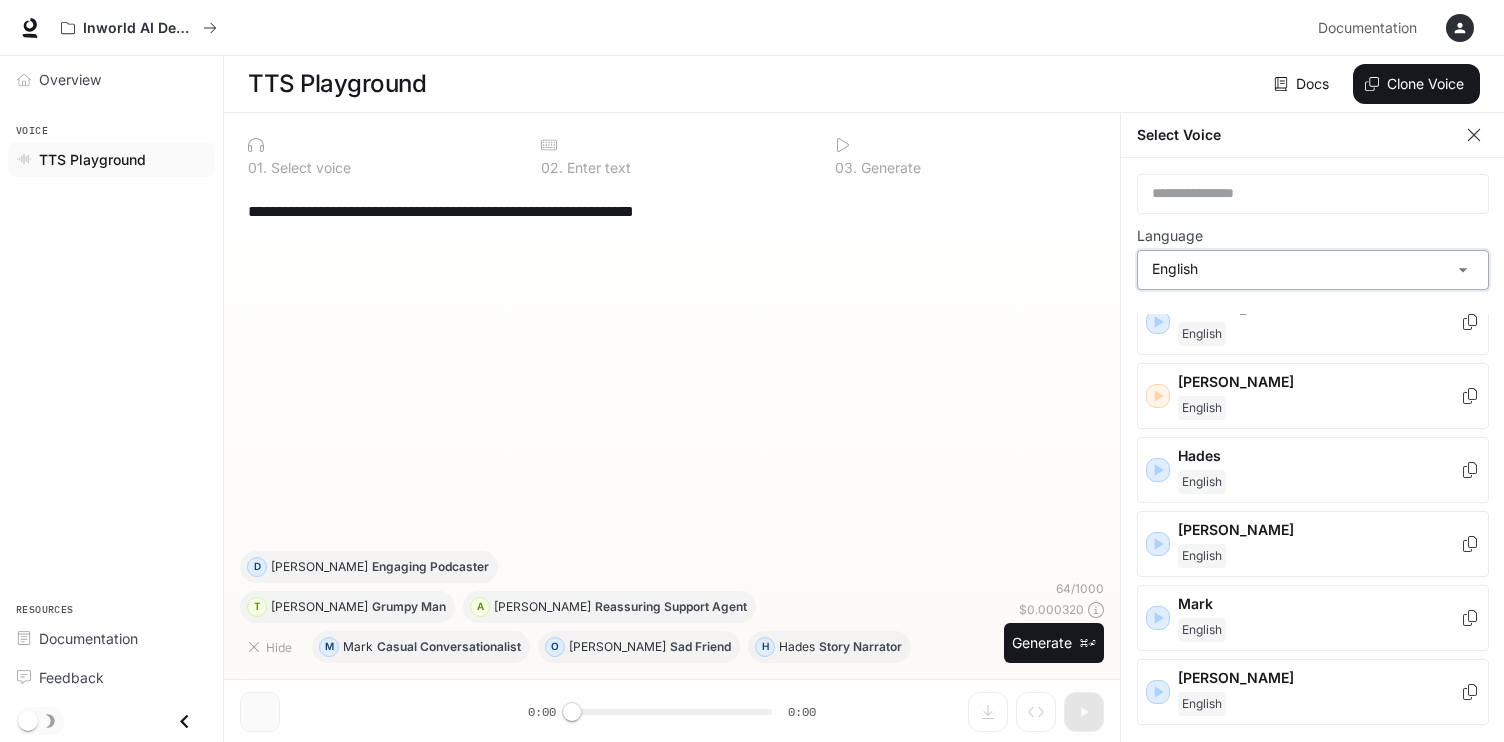 scroll, scrollTop: 0, scrollLeft: 0, axis: both 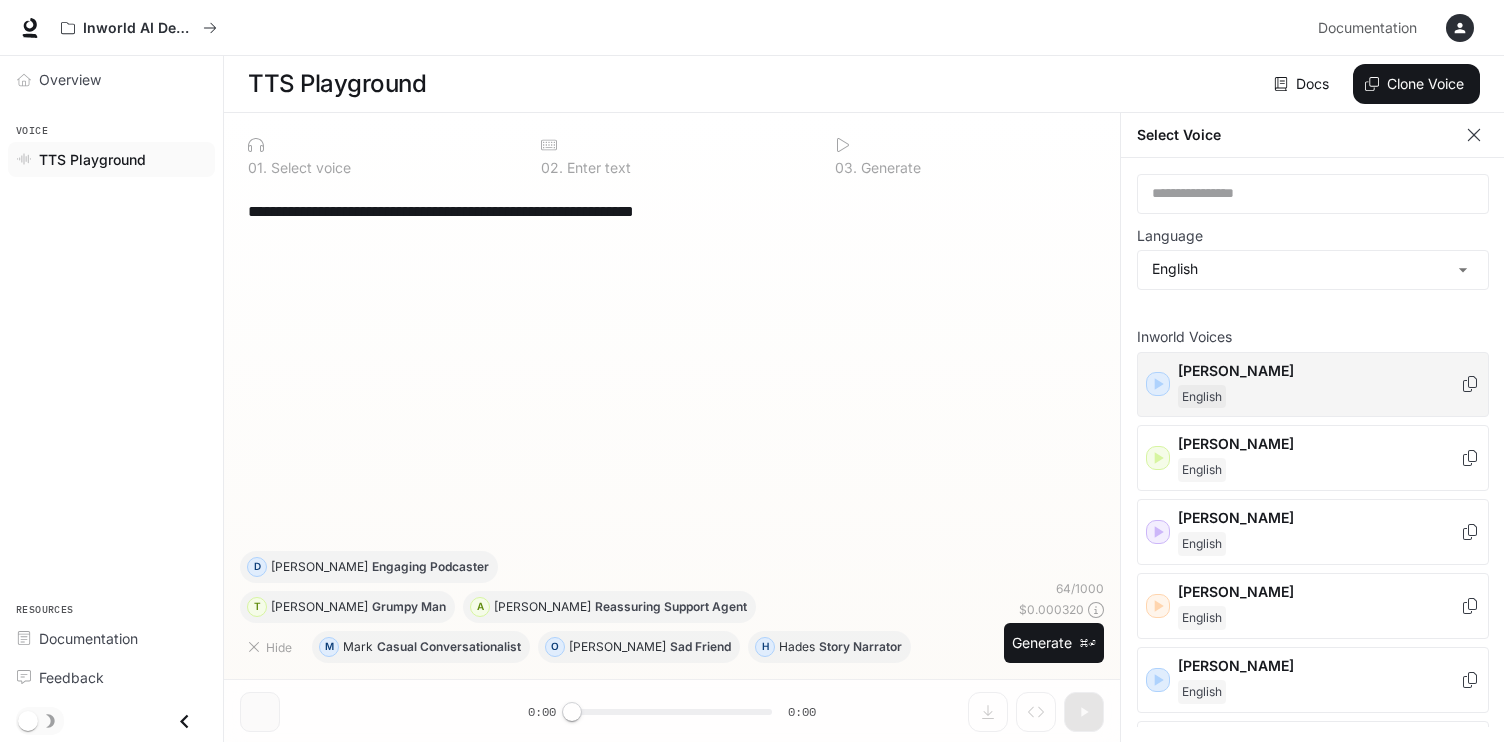 click at bounding box center (1158, 384) 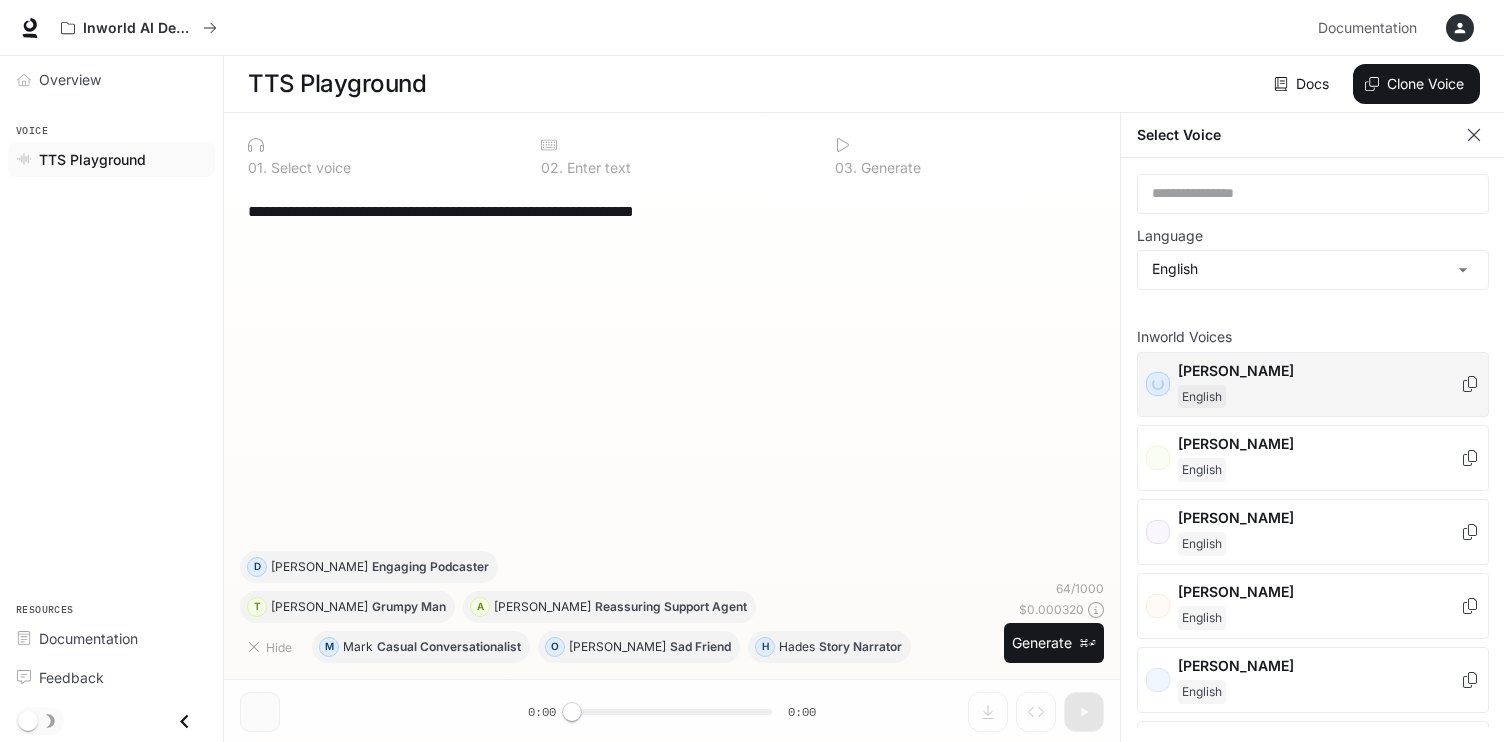 click on "**********" at bounding box center (672, 211) 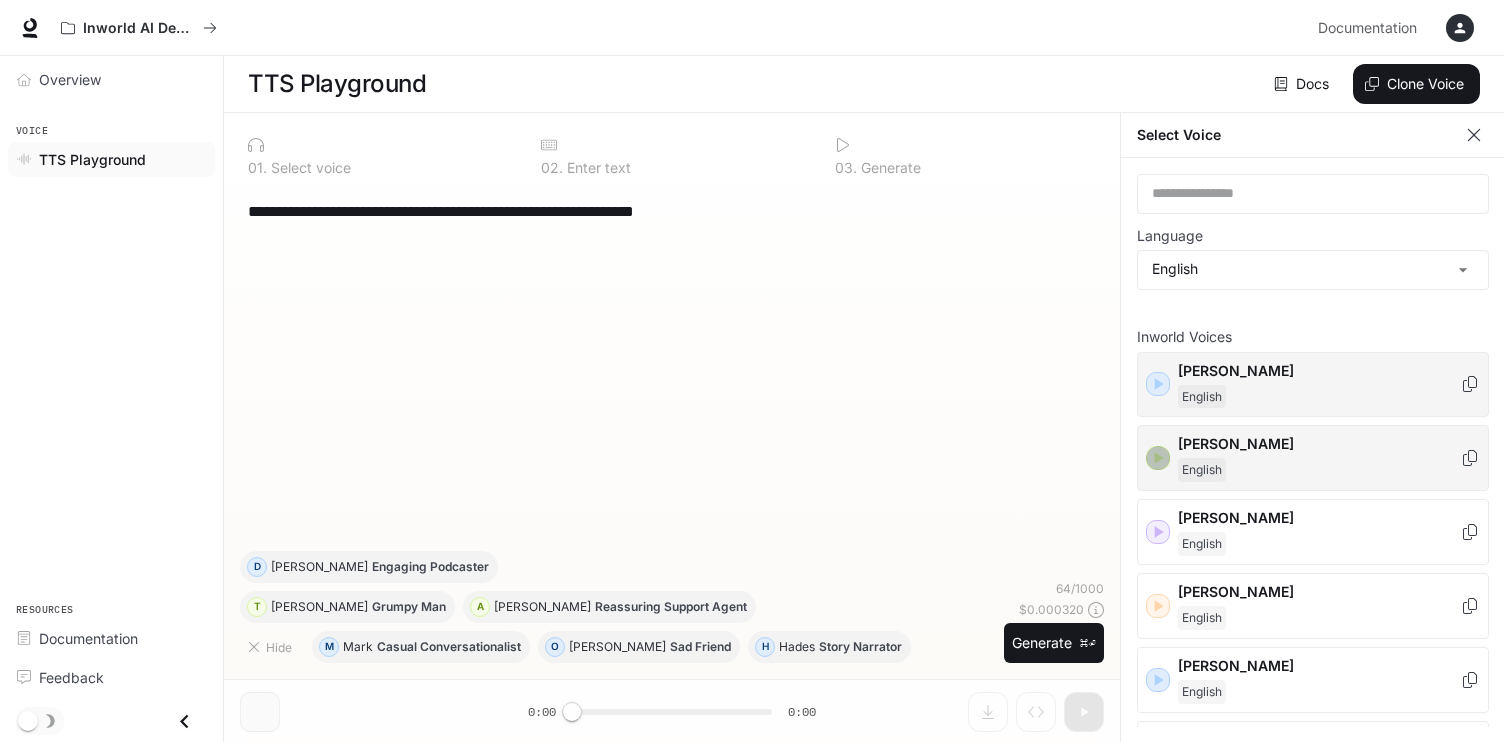 click 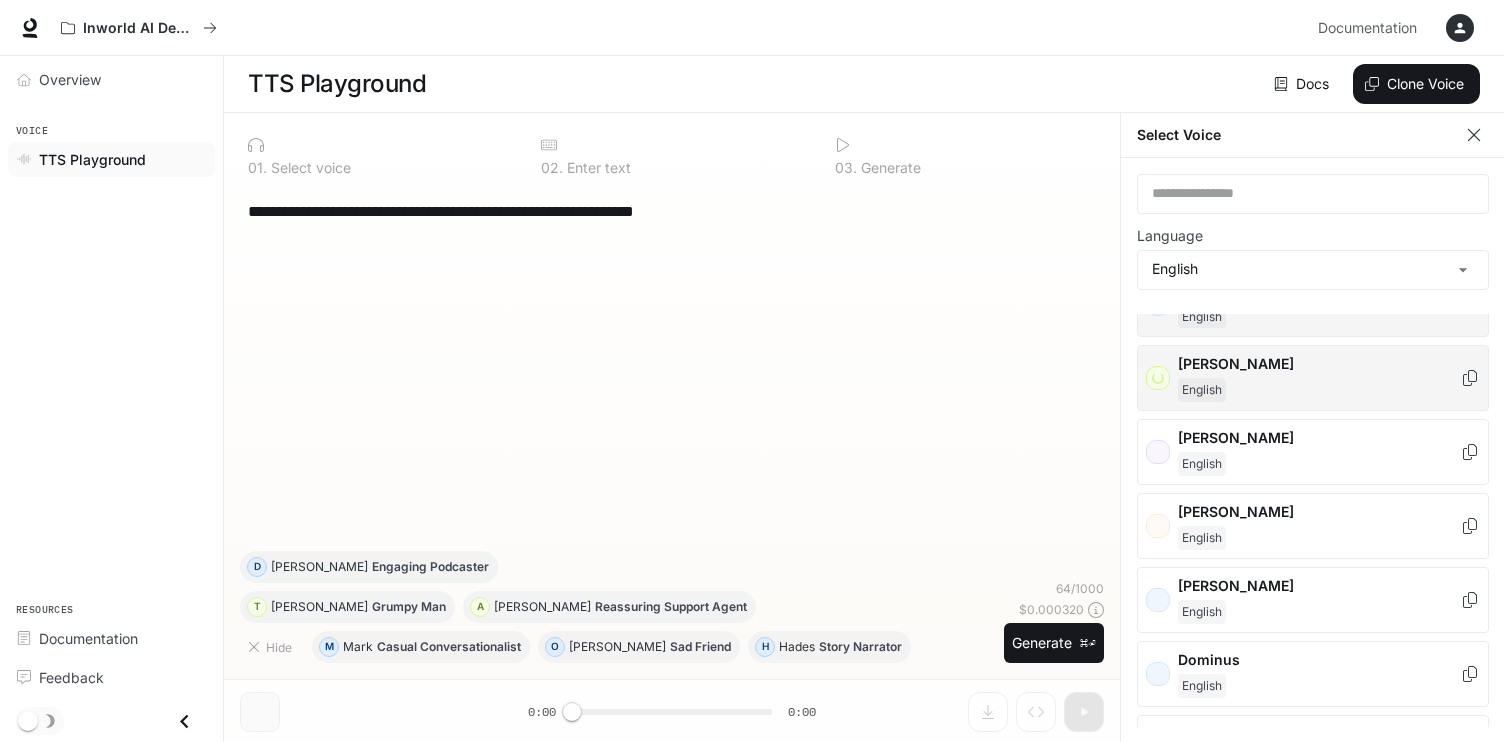scroll, scrollTop: 88, scrollLeft: 0, axis: vertical 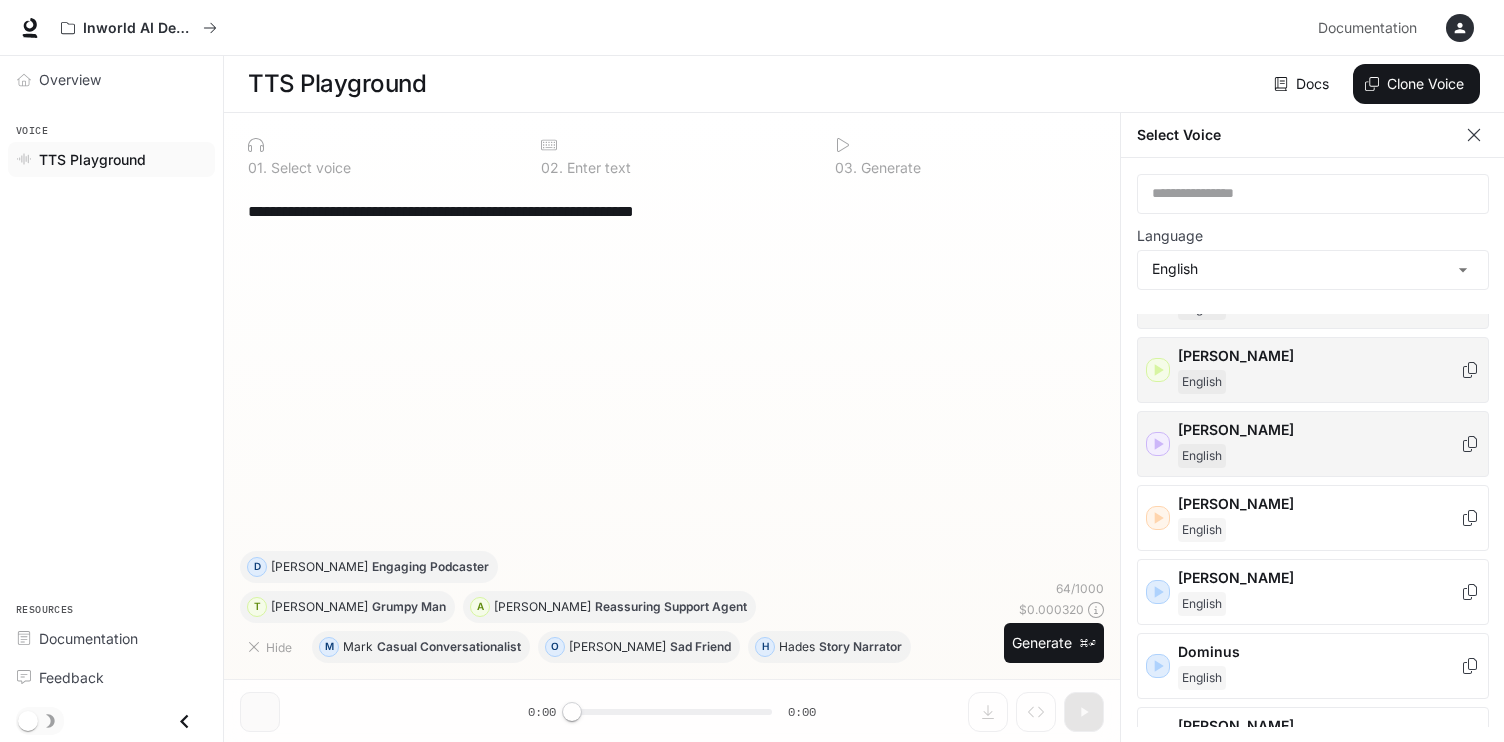 click 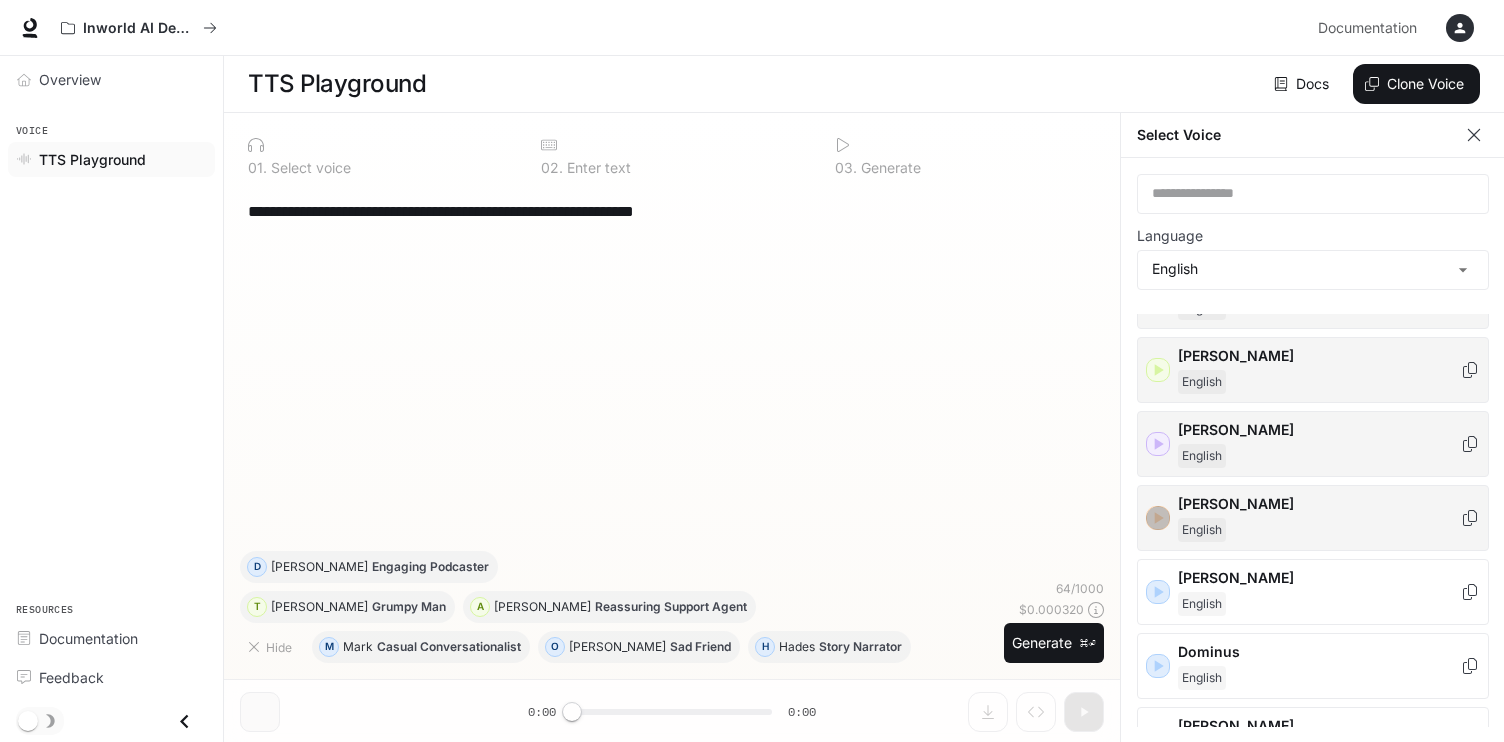 click 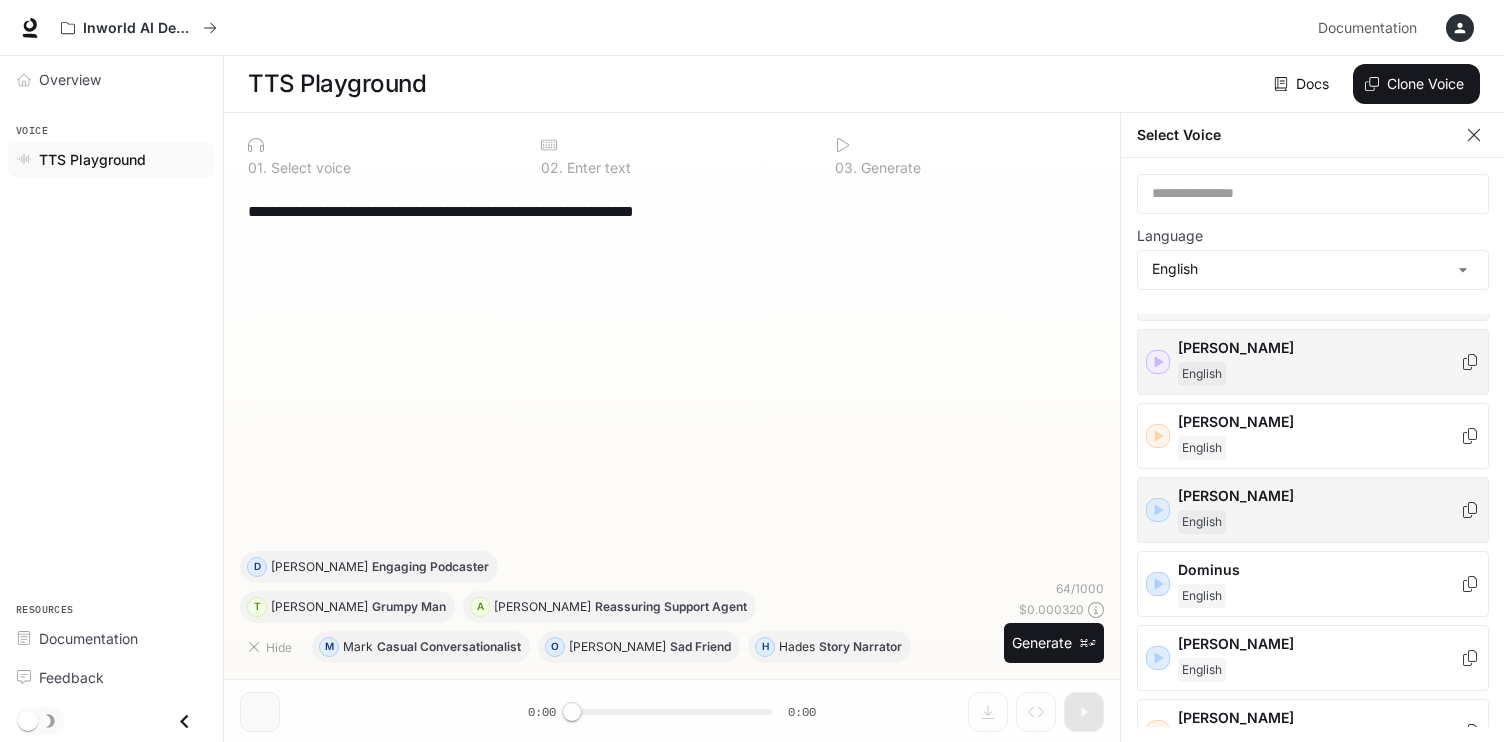scroll, scrollTop: 219, scrollLeft: 0, axis: vertical 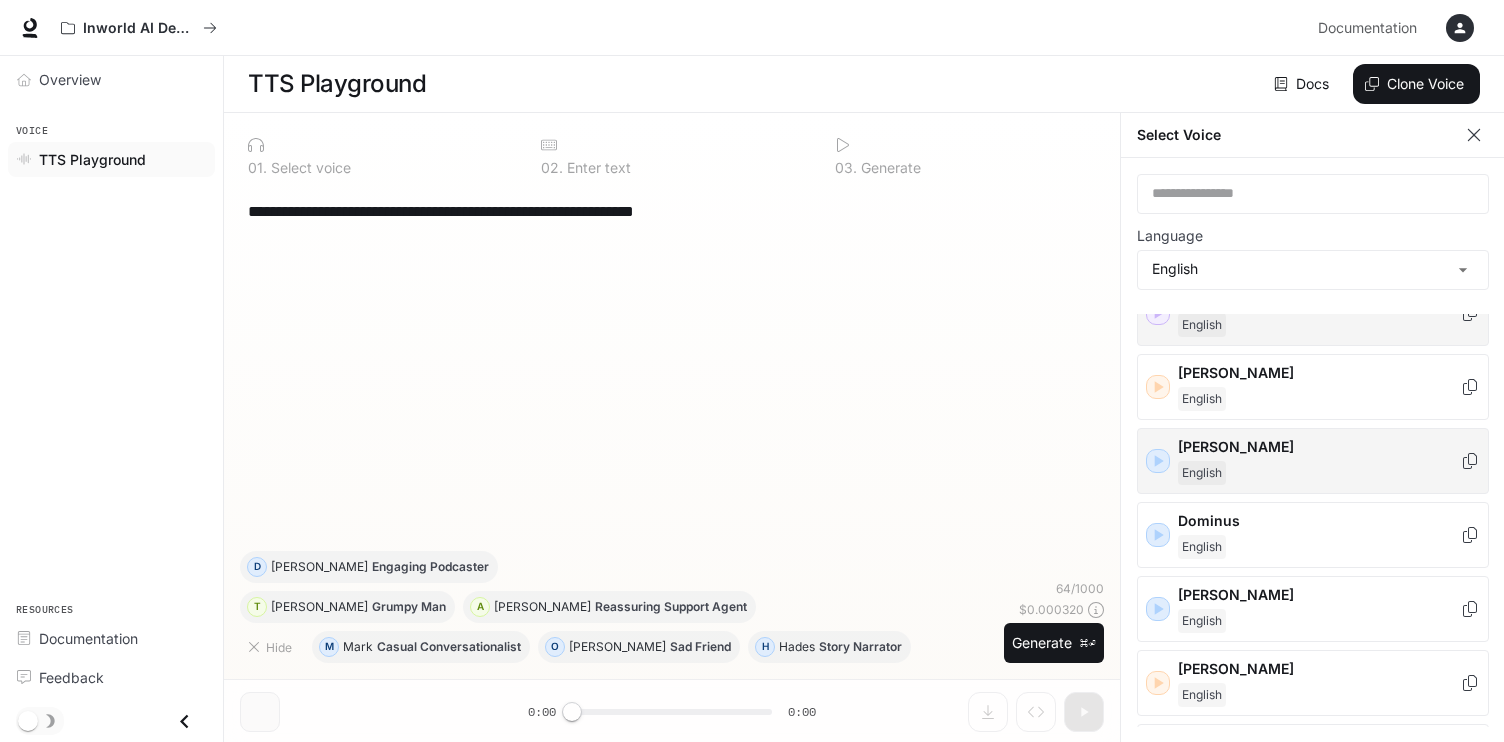 click 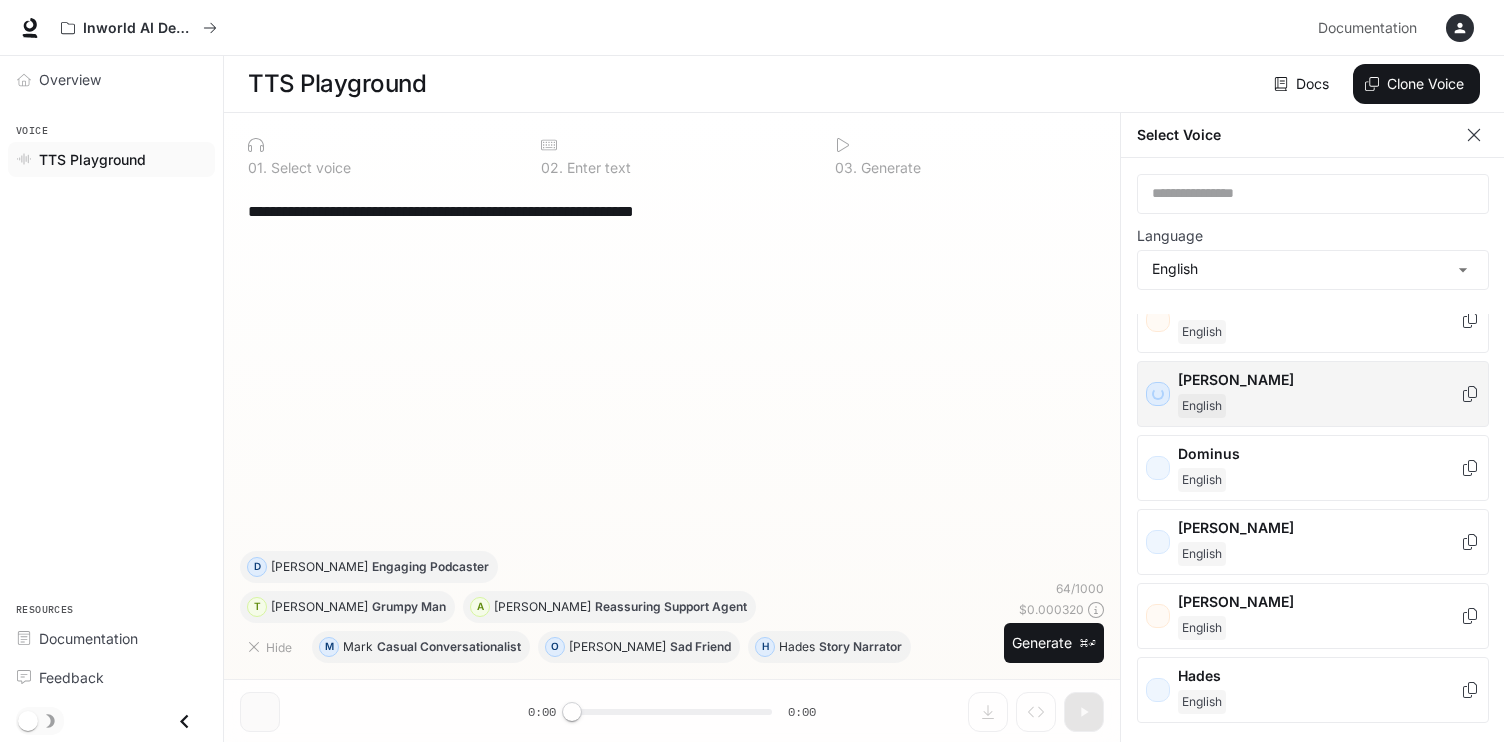 scroll, scrollTop: 307, scrollLeft: 0, axis: vertical 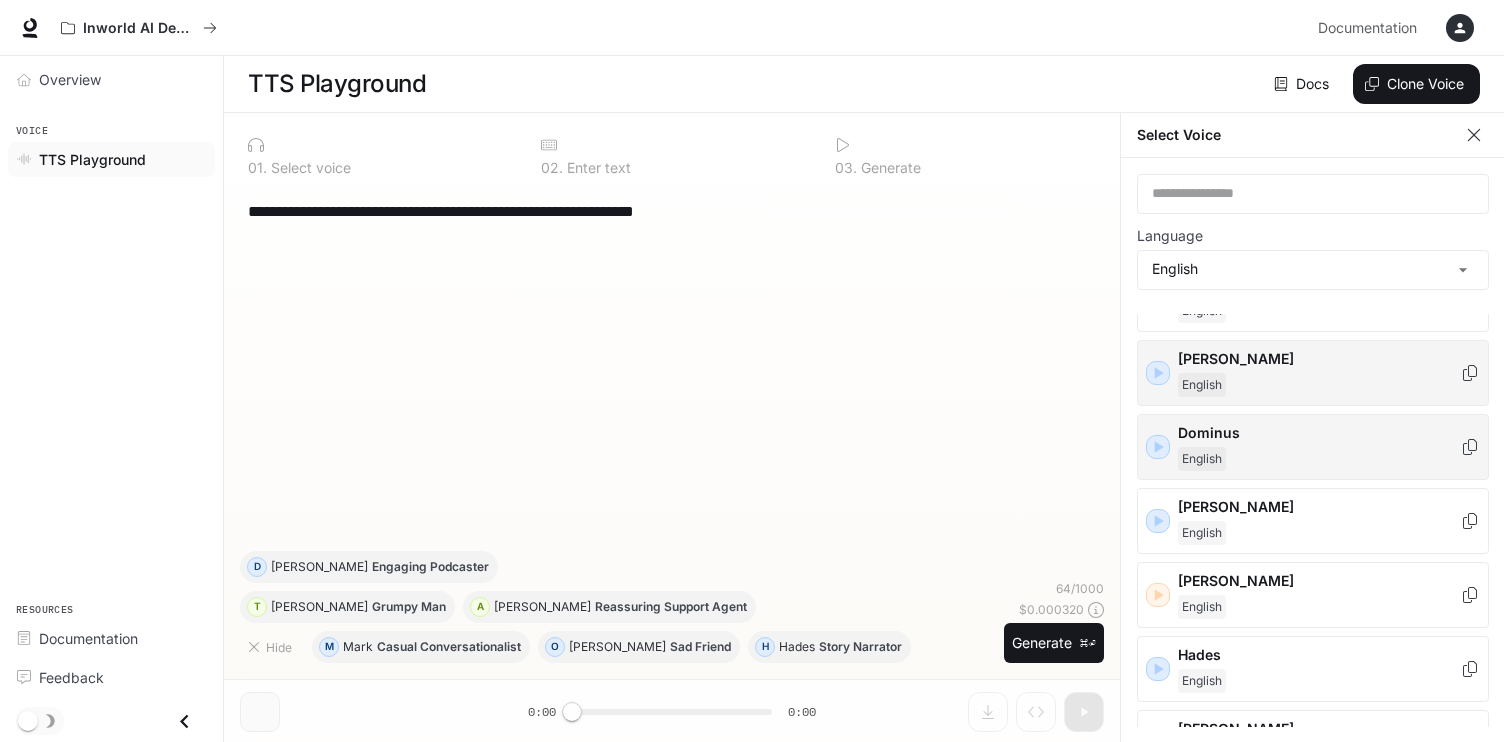 click at bounding box center (1158, 447) 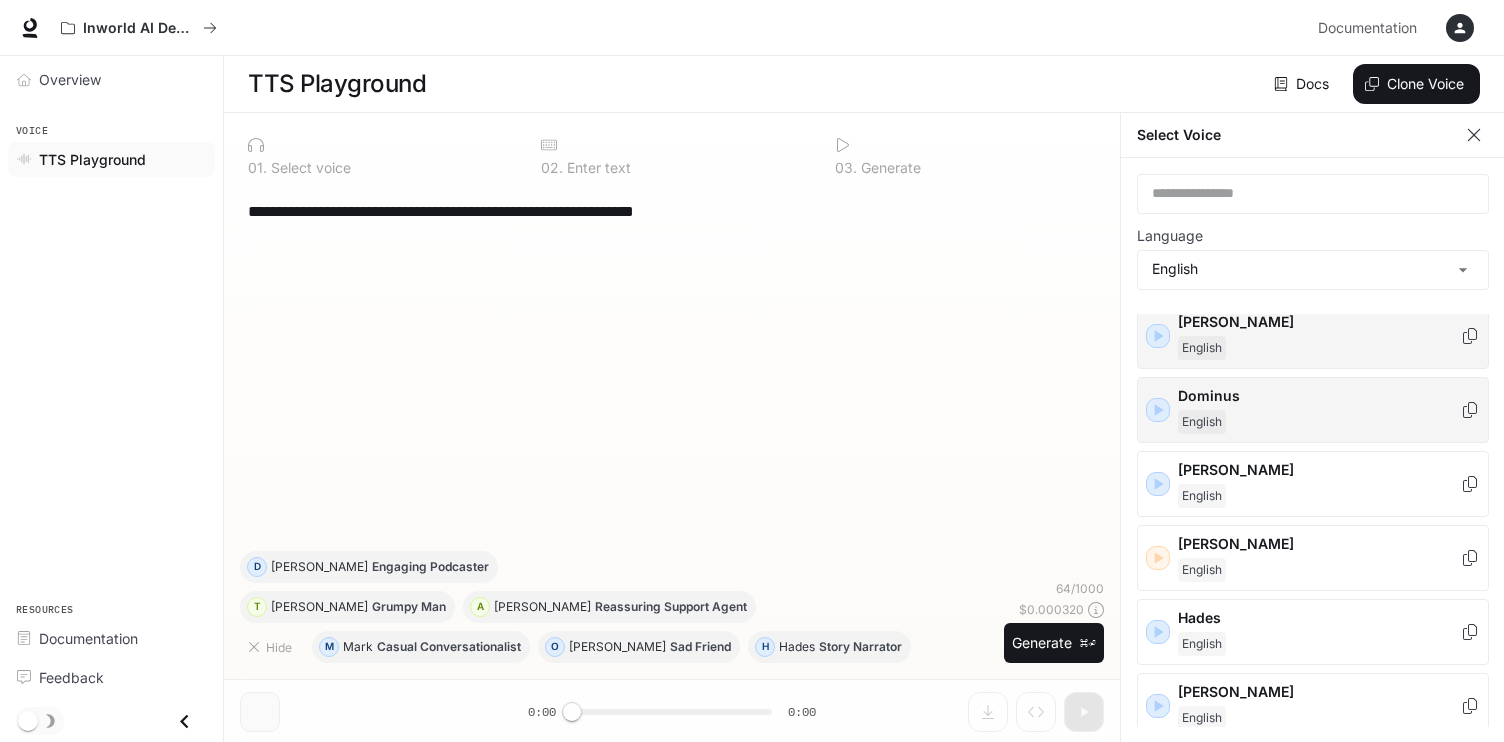 scroll, scrollTop: 345, scrollLeft: 0, axis: vertical 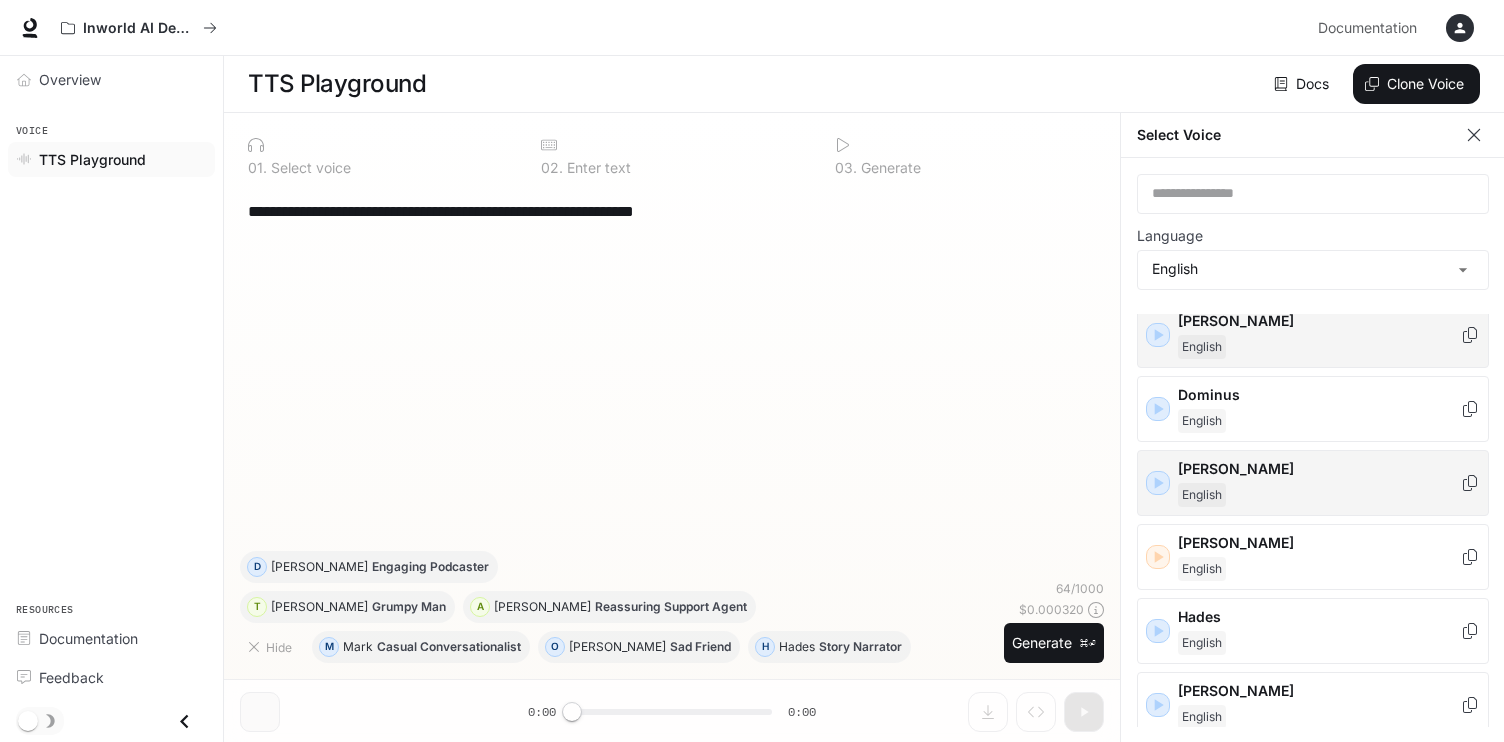 click 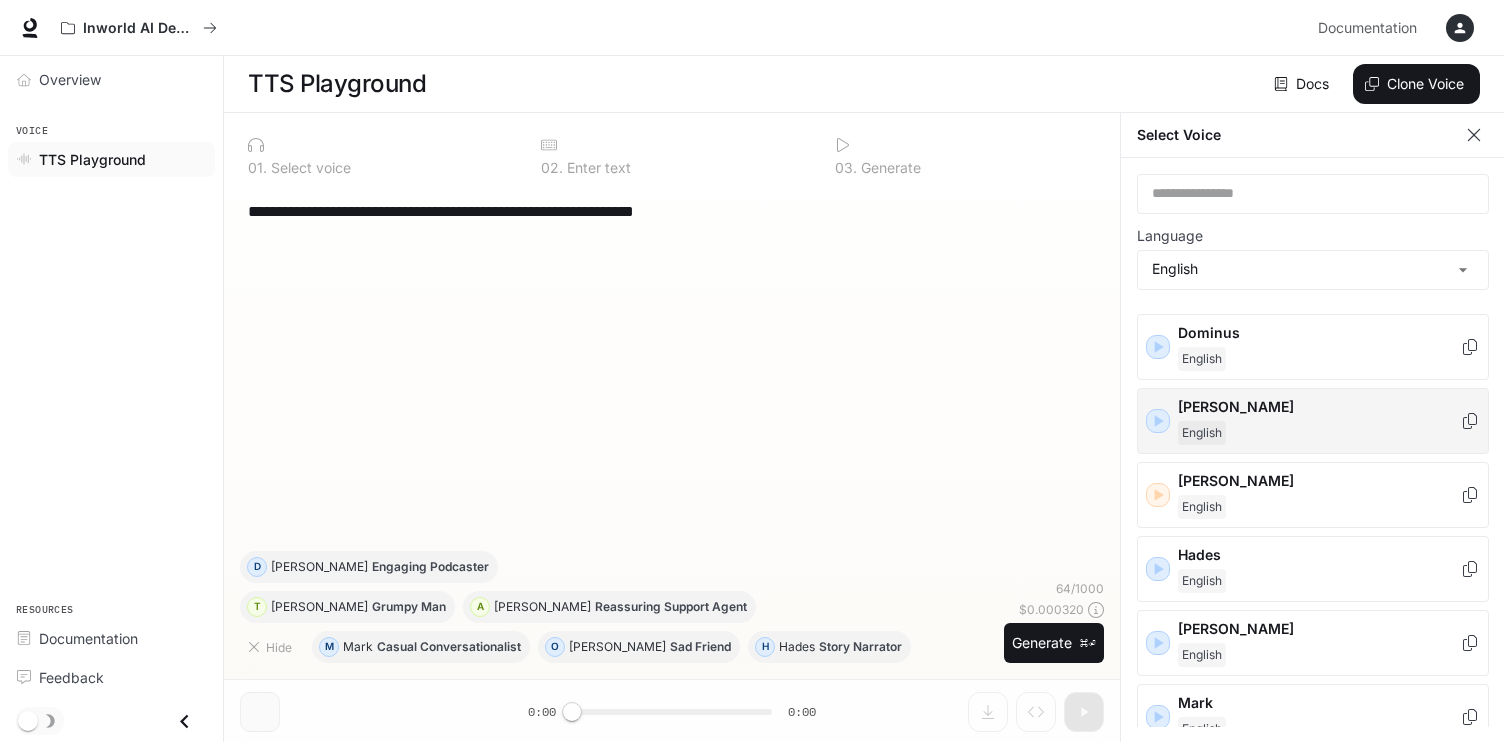 scroll, scrollTop: 418, scrollLeft: 0, axis: vertical 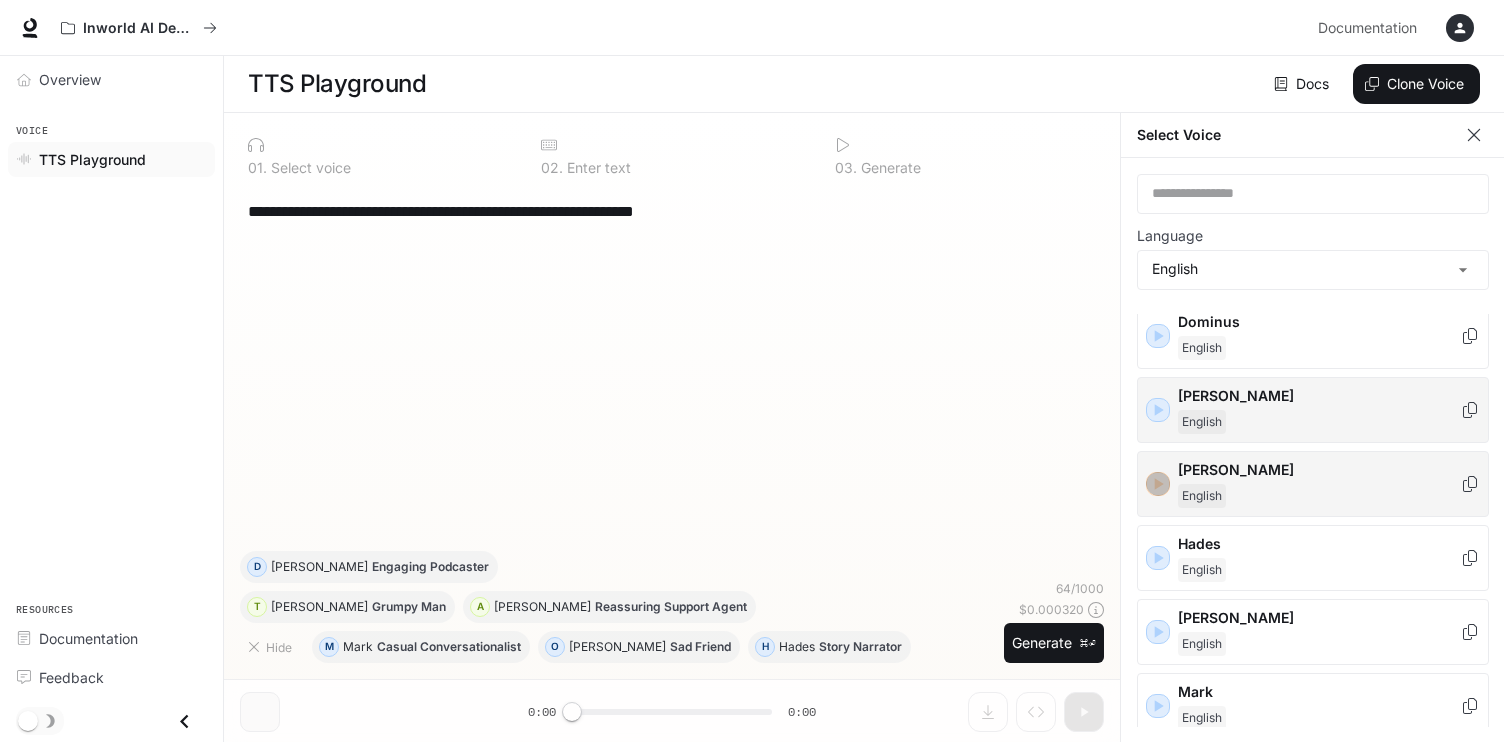 click 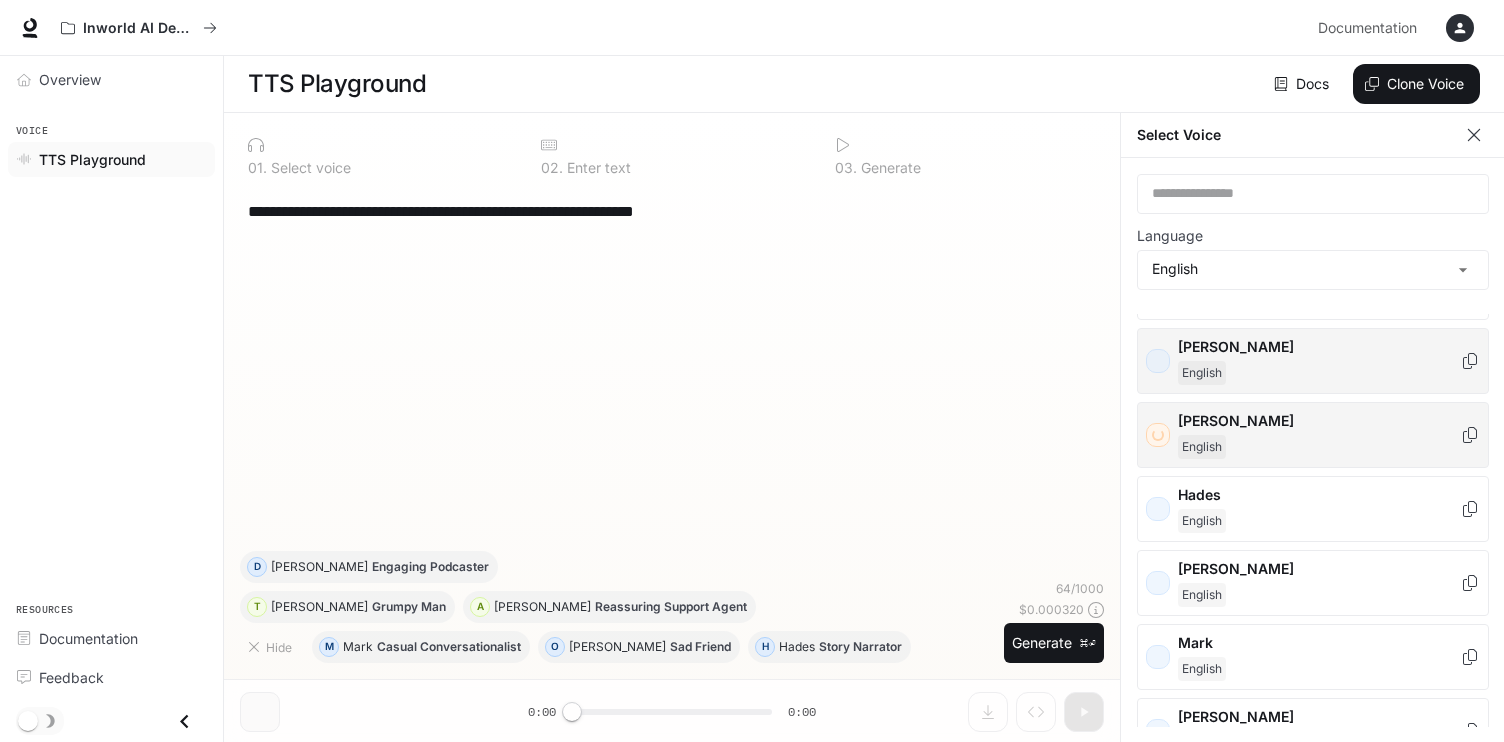 scroll, scrollTop: 475, scrollLeft: 0, axis: vertical 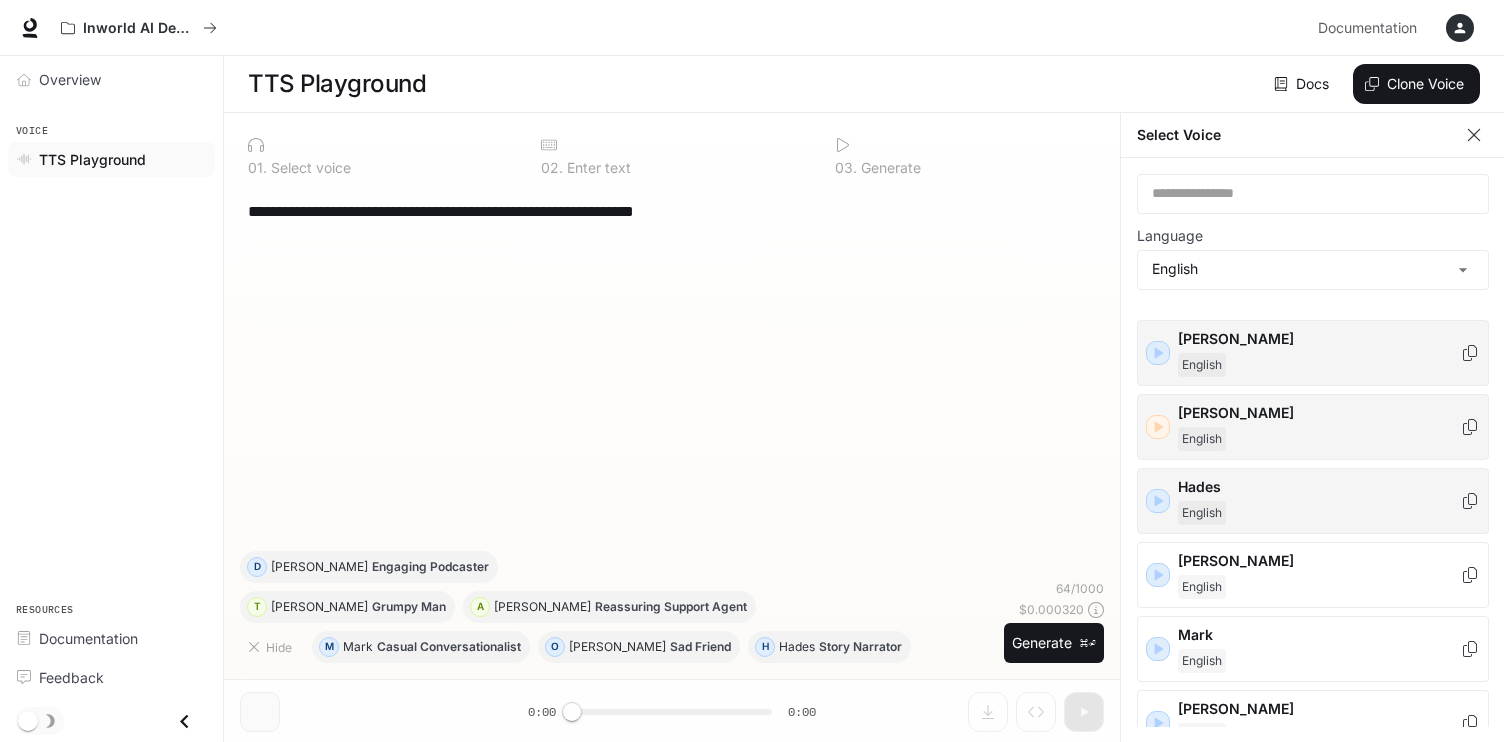 click 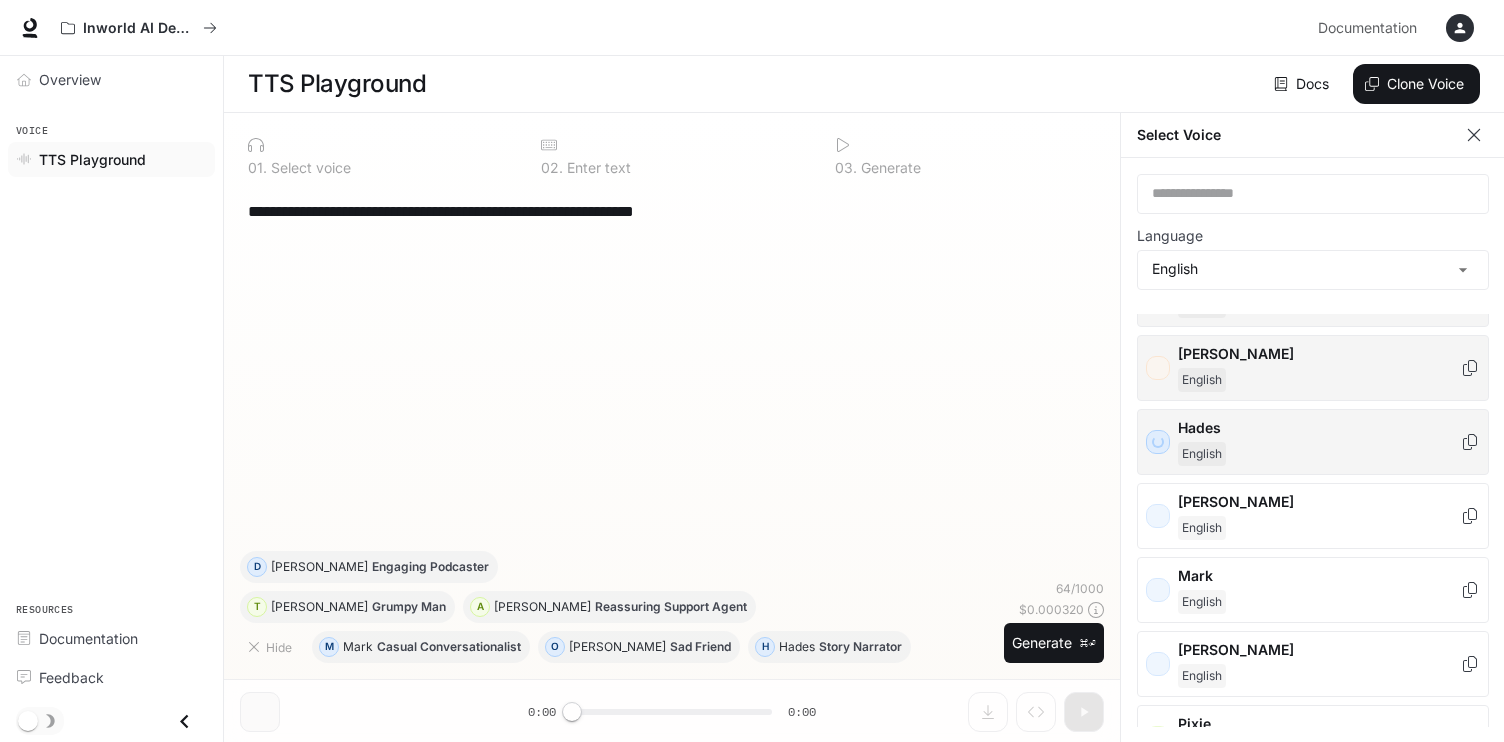 scroll, scrollTop: 561, scrollLeft: 0, axis: vertical 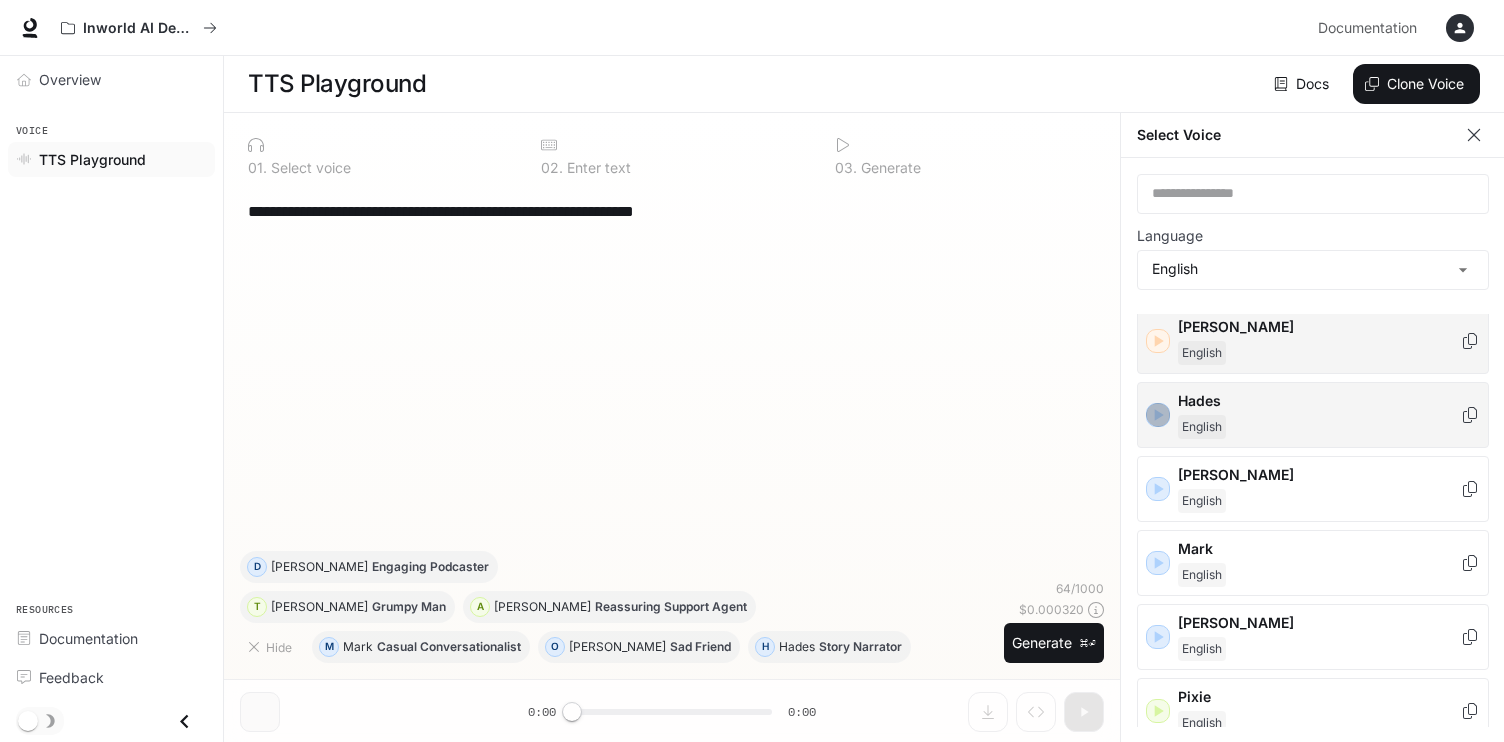 click 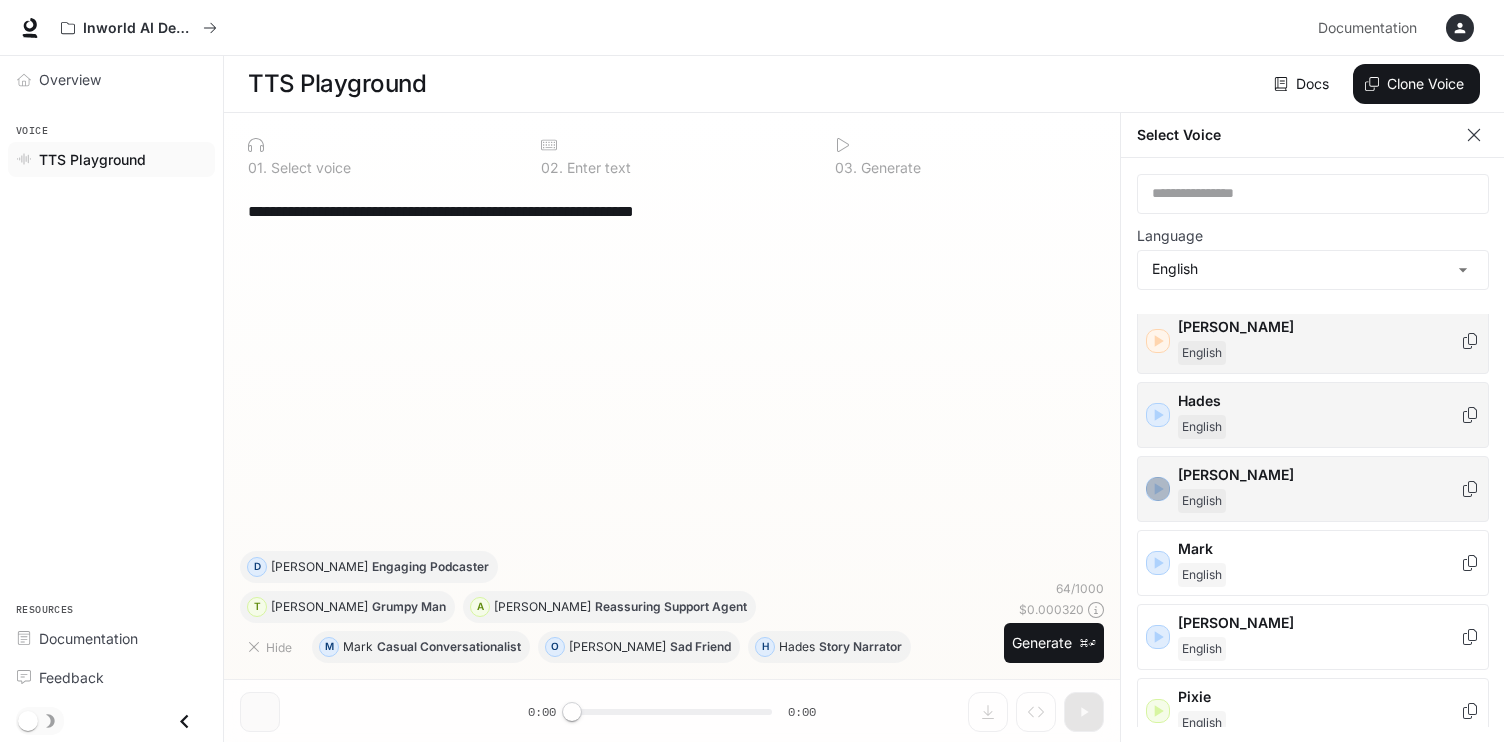 click 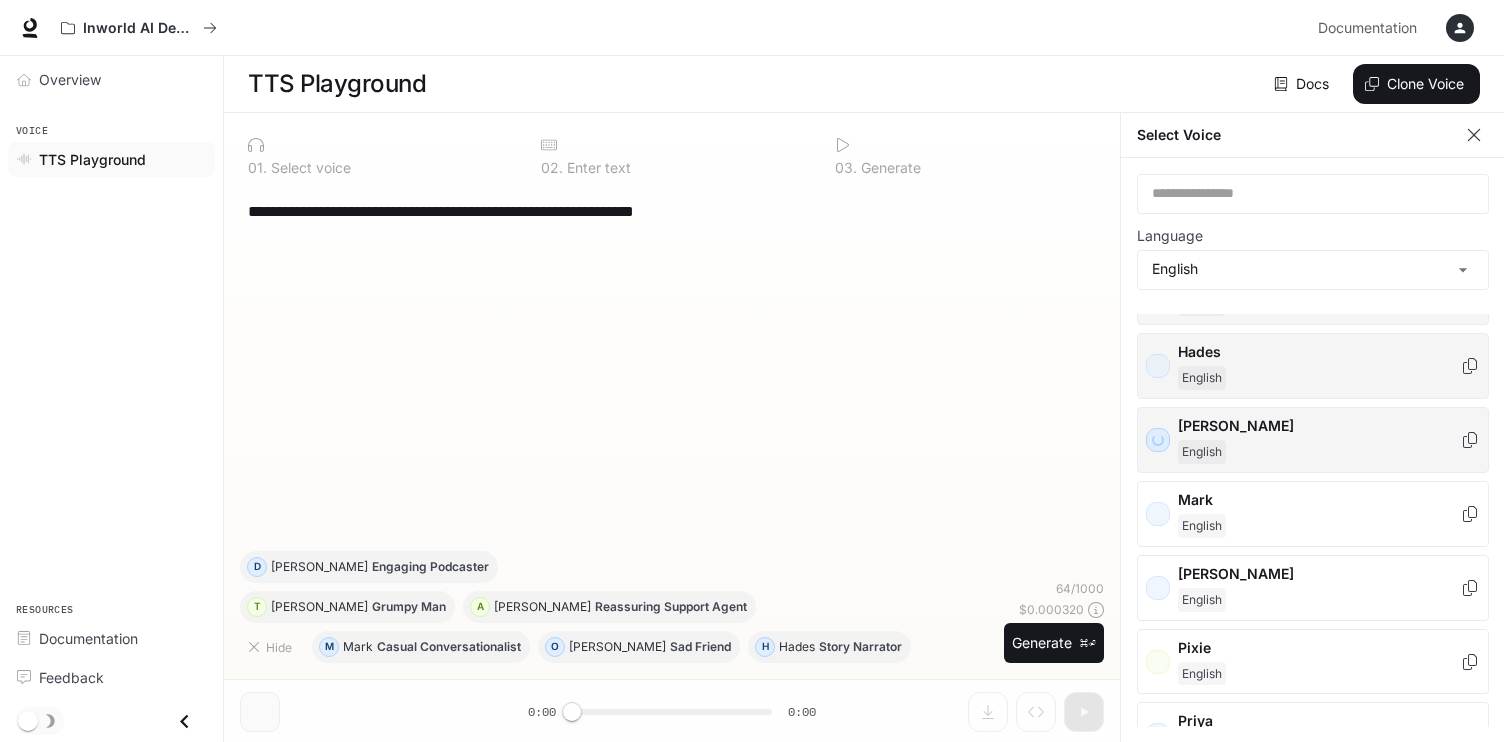 scroll, scrollTop: 623, scrollLeft: 0, axis: vertical 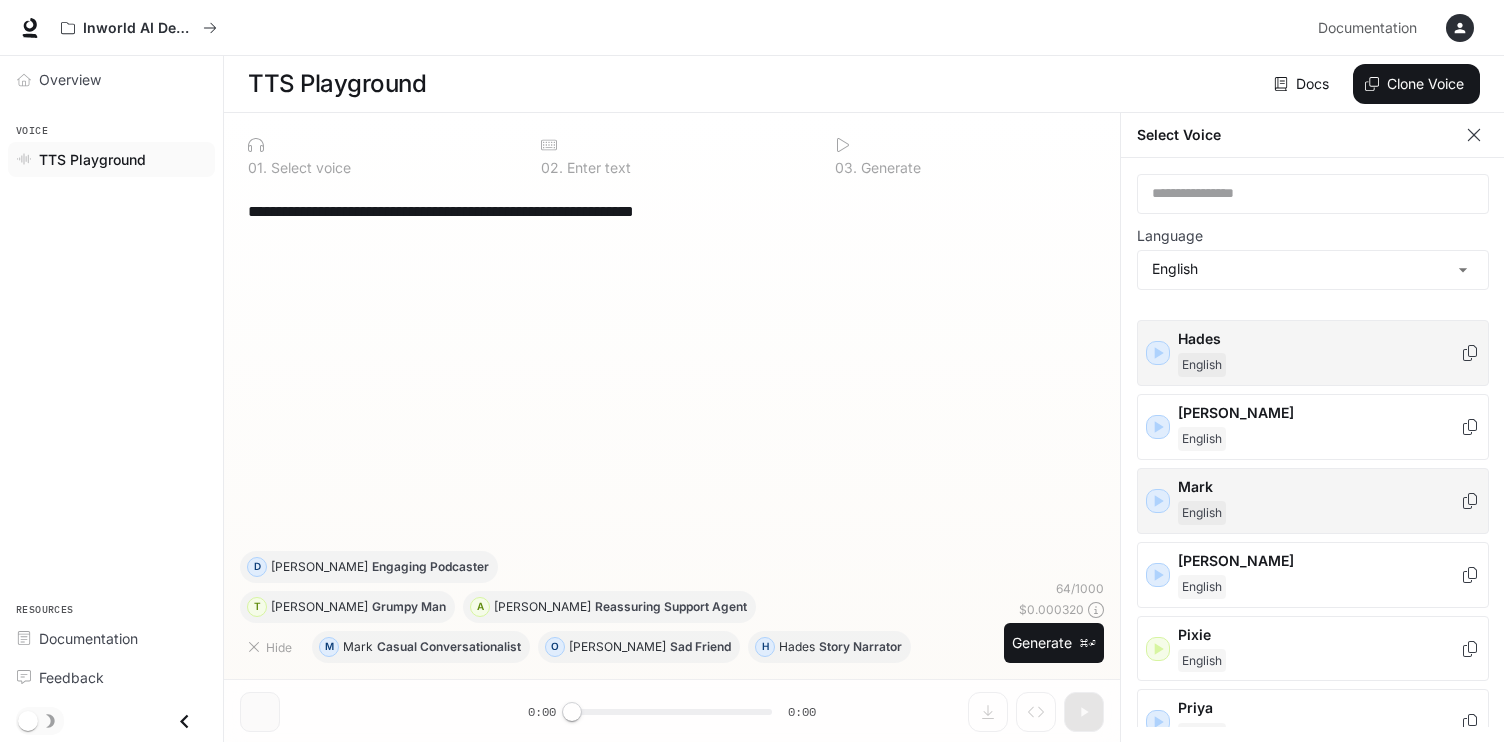 click 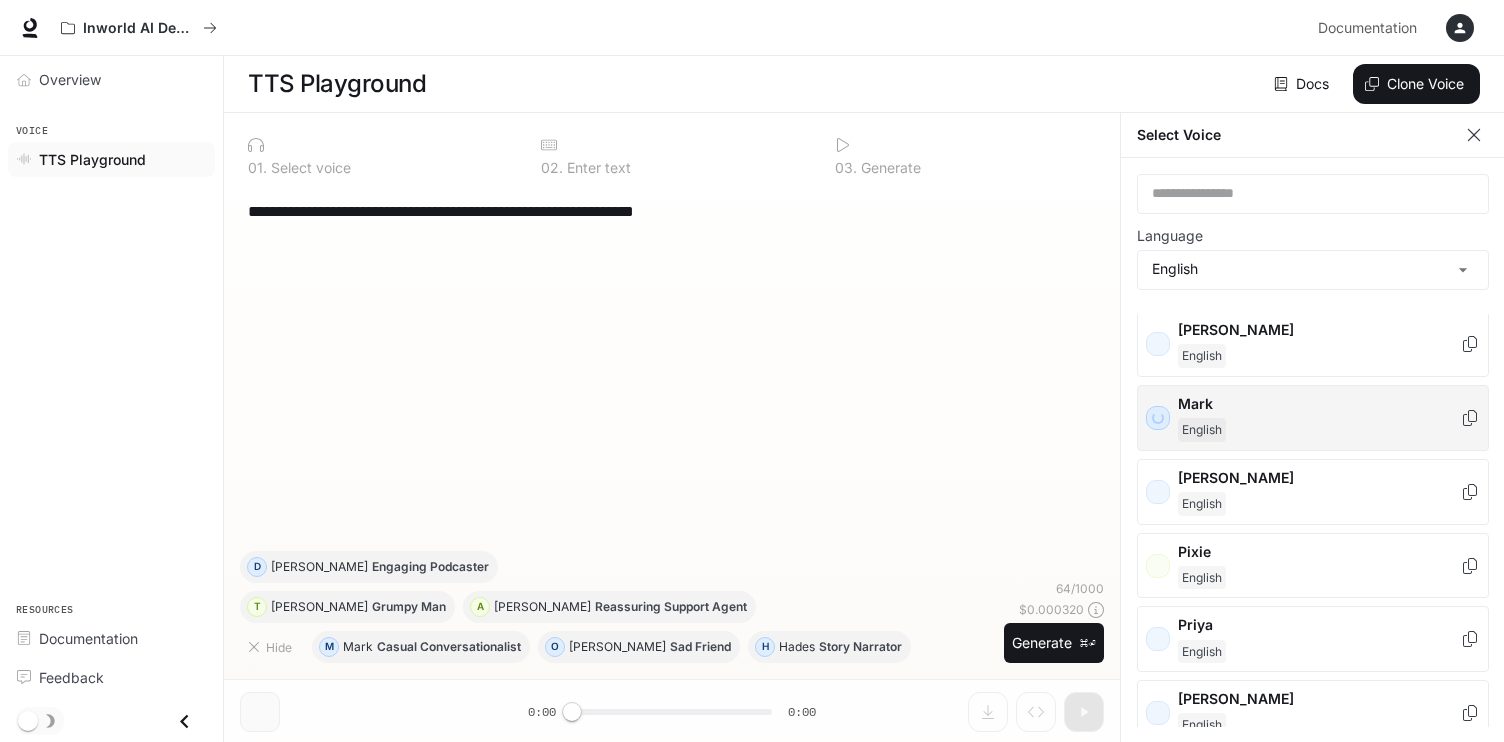 scroll, scrollTop: 728, scrollLeft: 0, axis: vertical 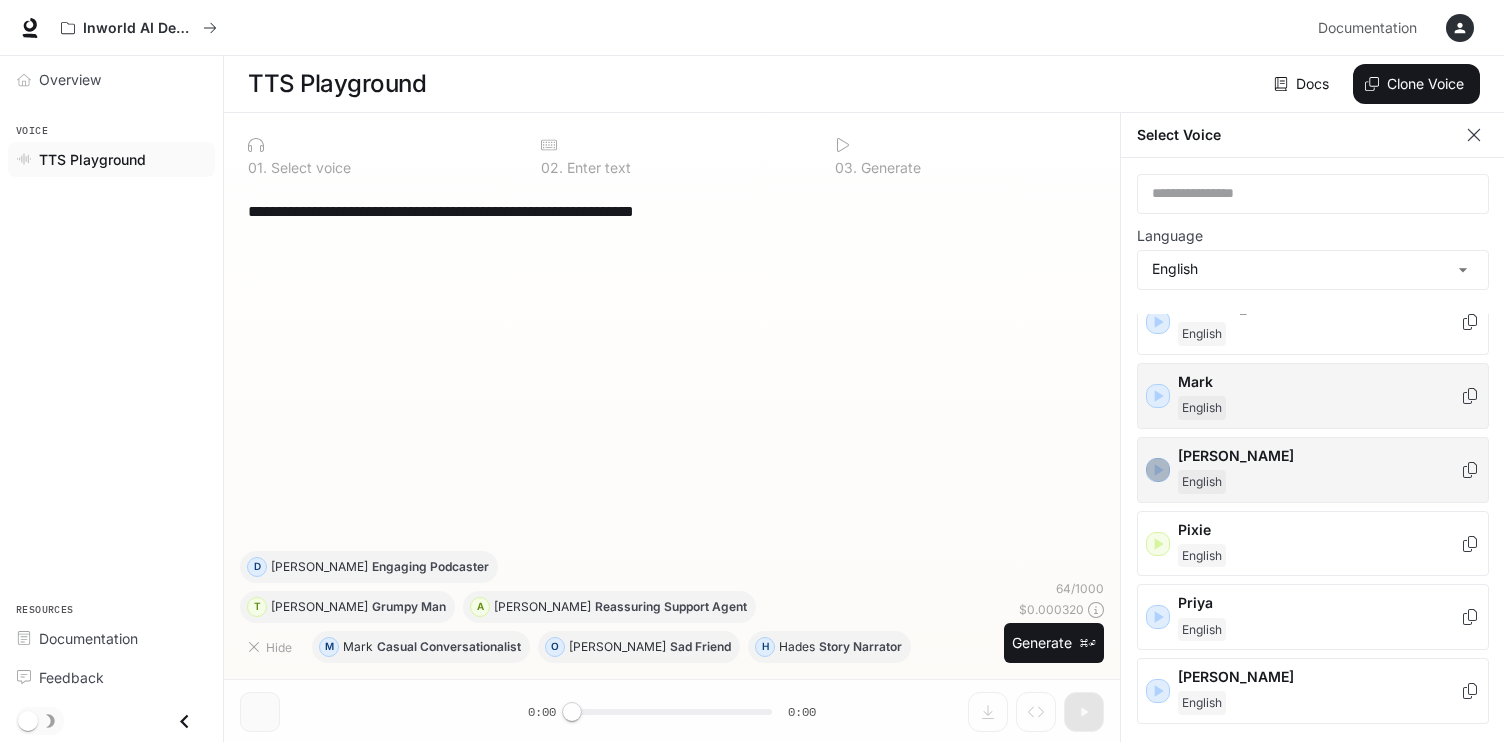 click 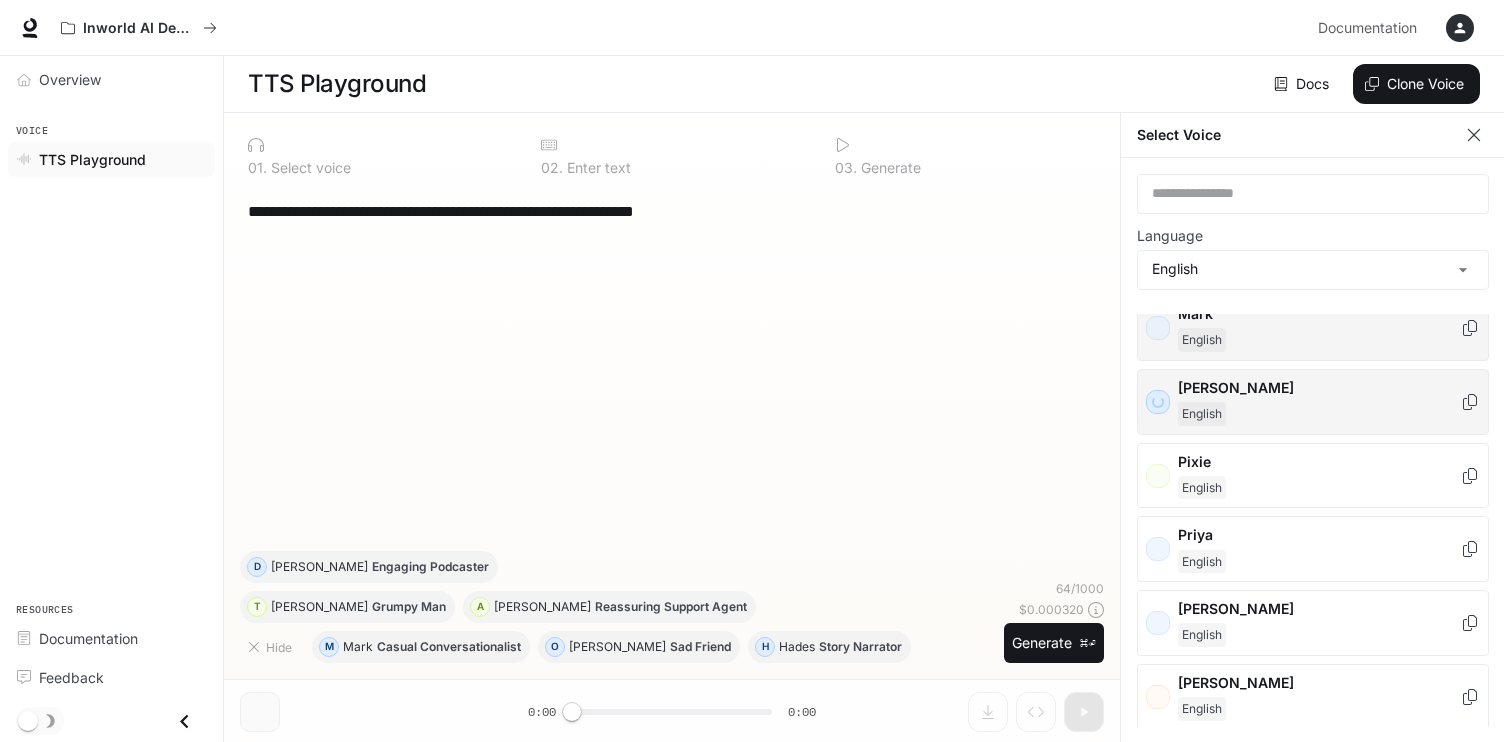 scroll, scrollTop: 834, scrollLeft: 0, axis: vertical 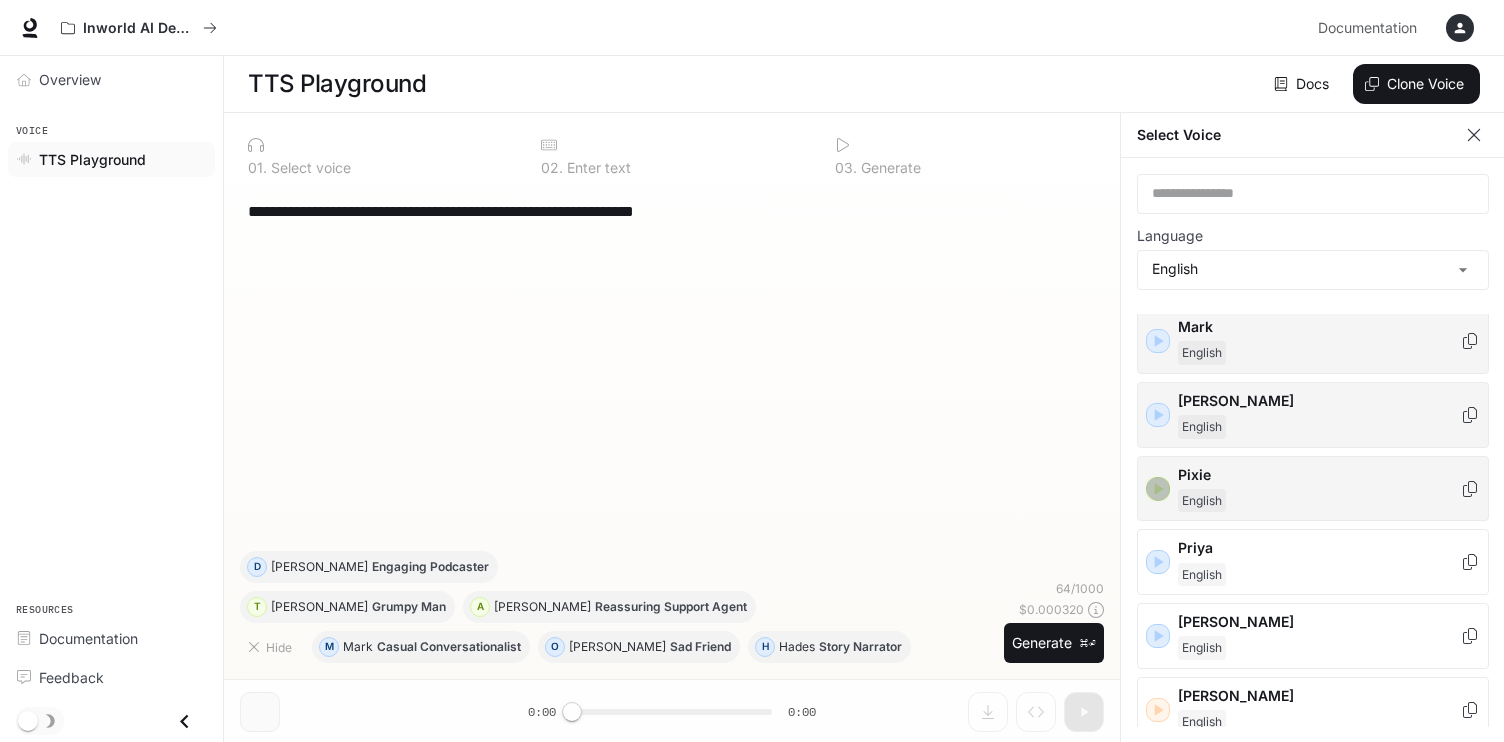 click 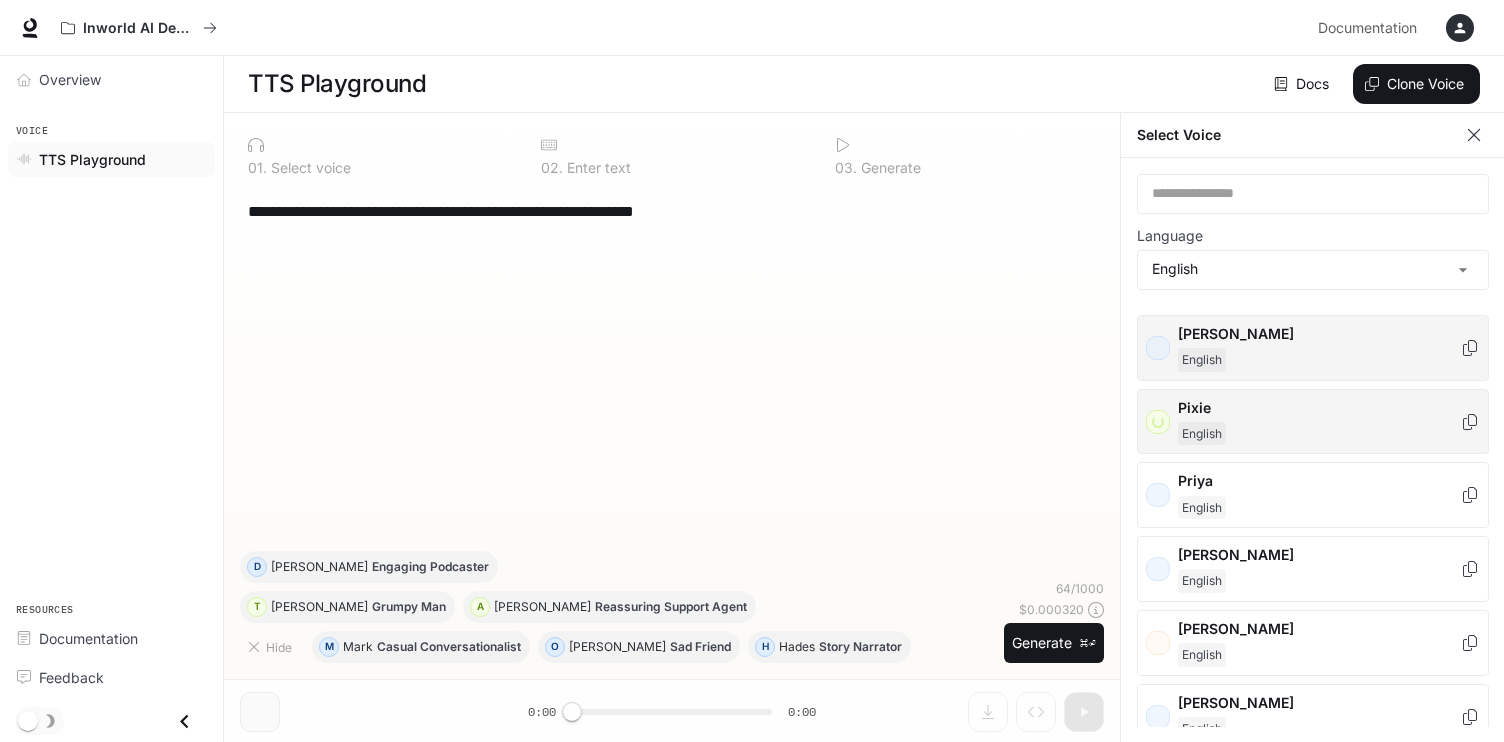 scroll, scrollTop: 859, scrollLeft: 0, axis: vertical 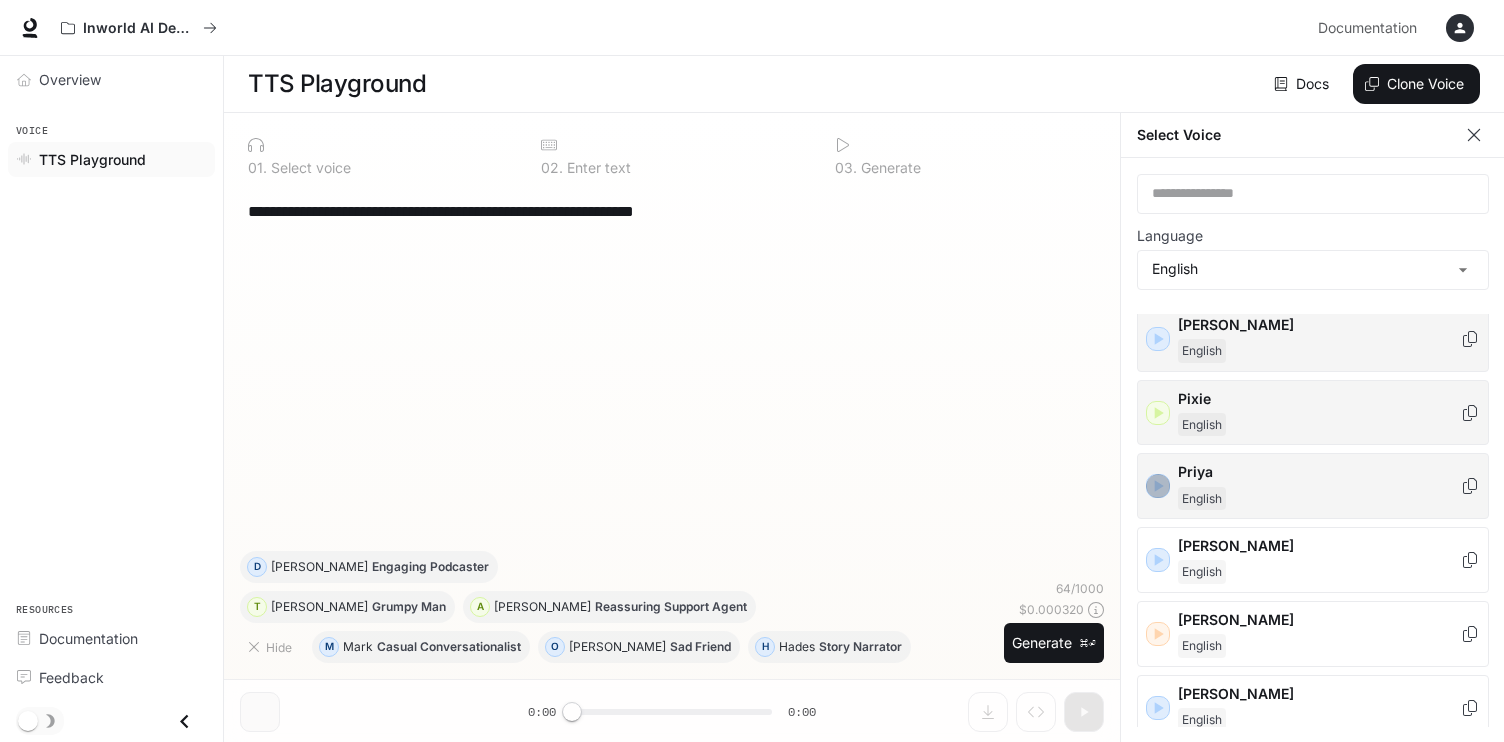 click 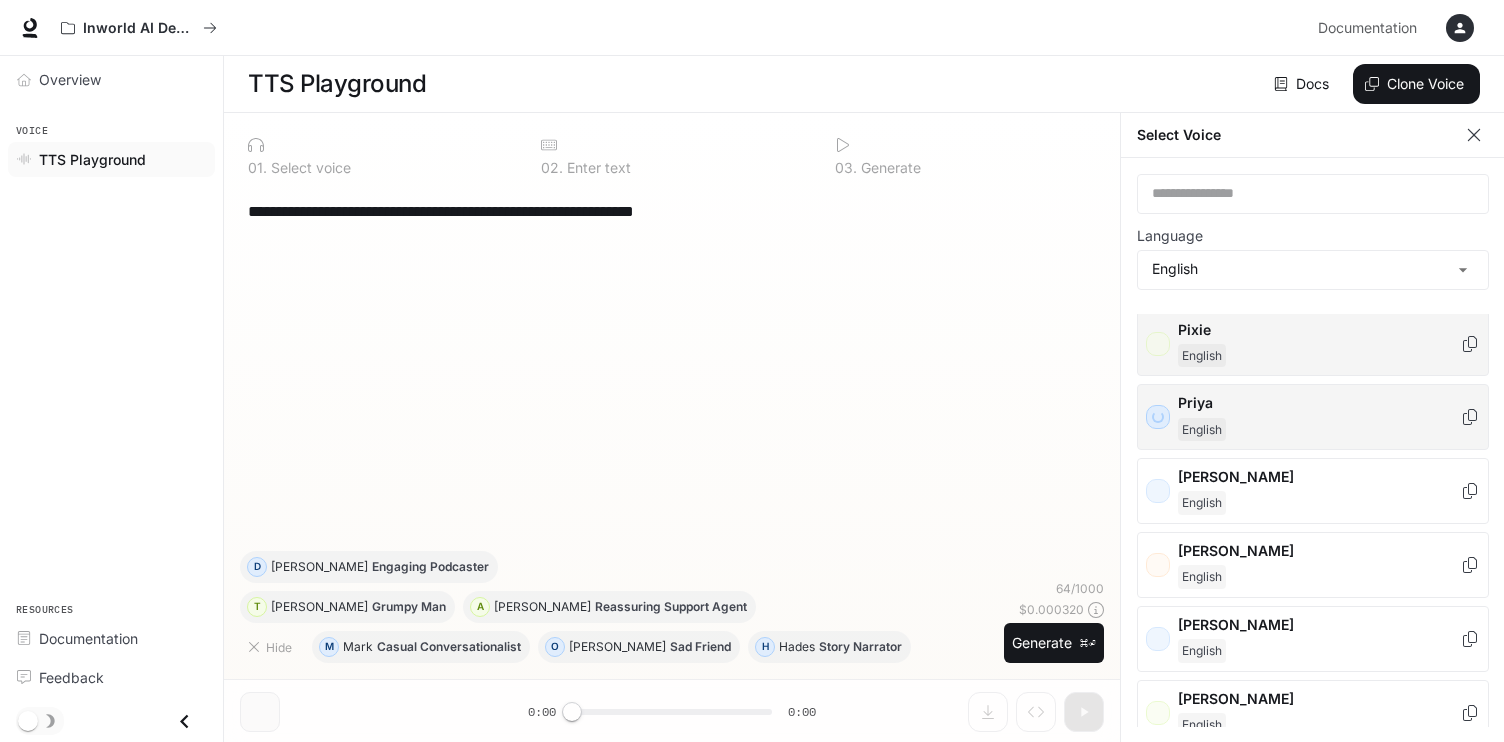 scroll, scrollTop: 929, scrollLeft: 0, axis: vertical 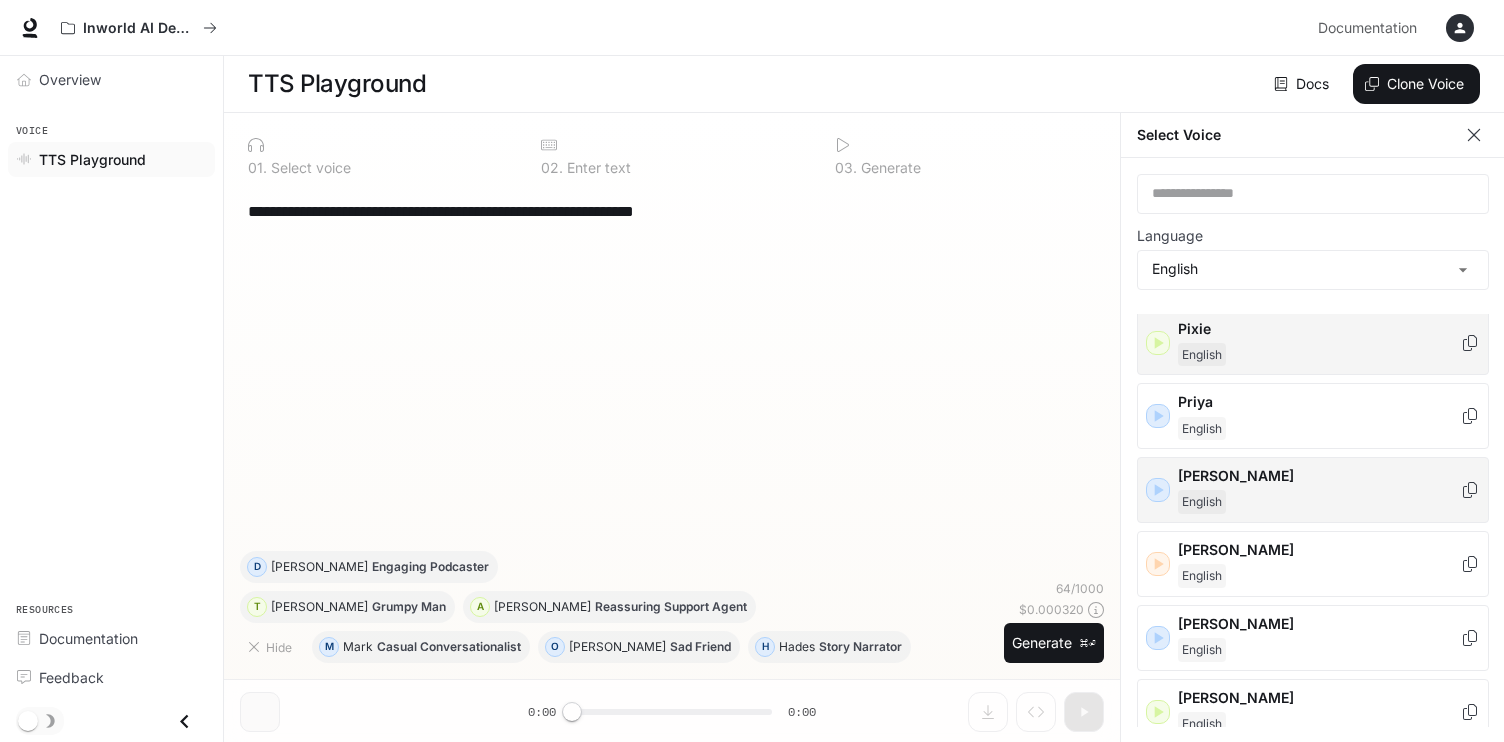 click 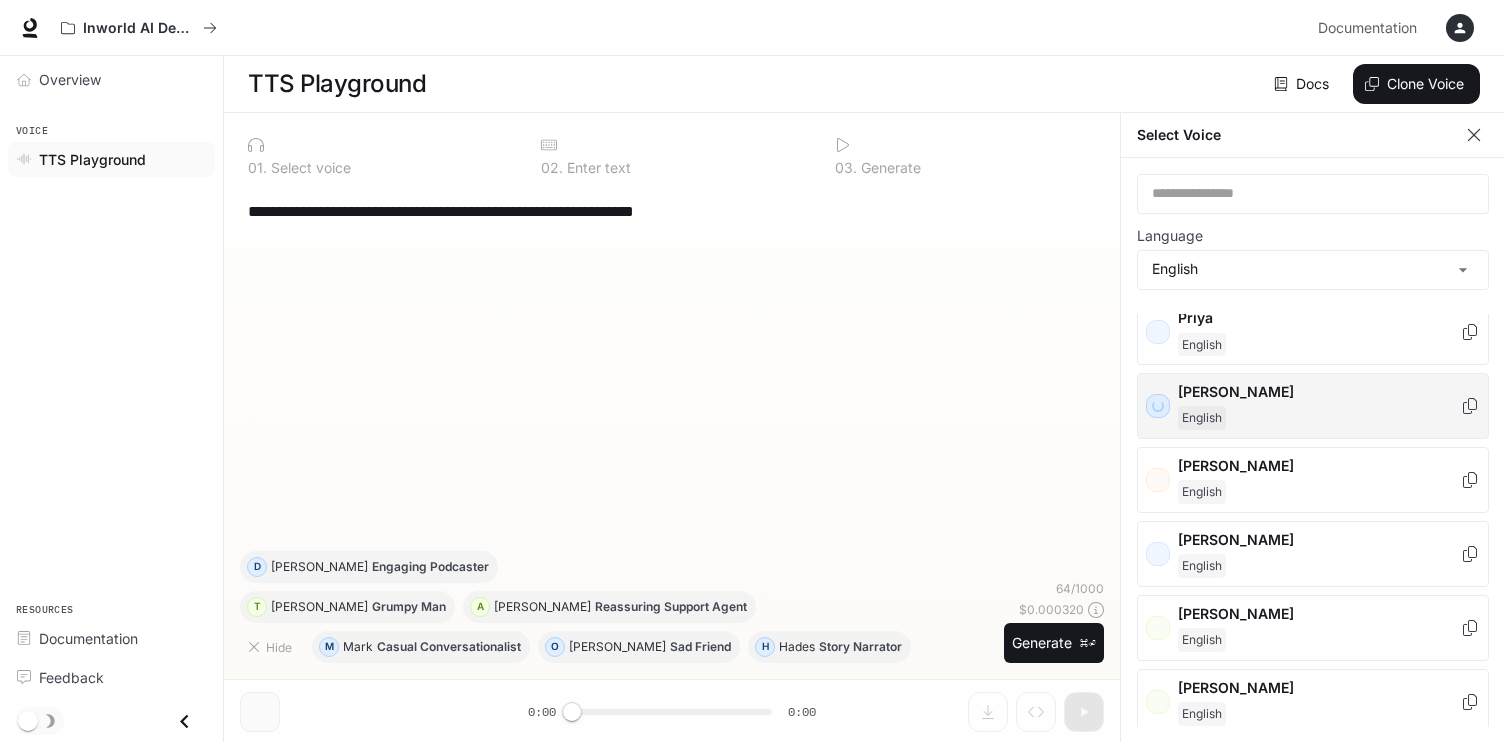 scroll, scrollTop: 1020, scrollLeft: 0, axis: vertical 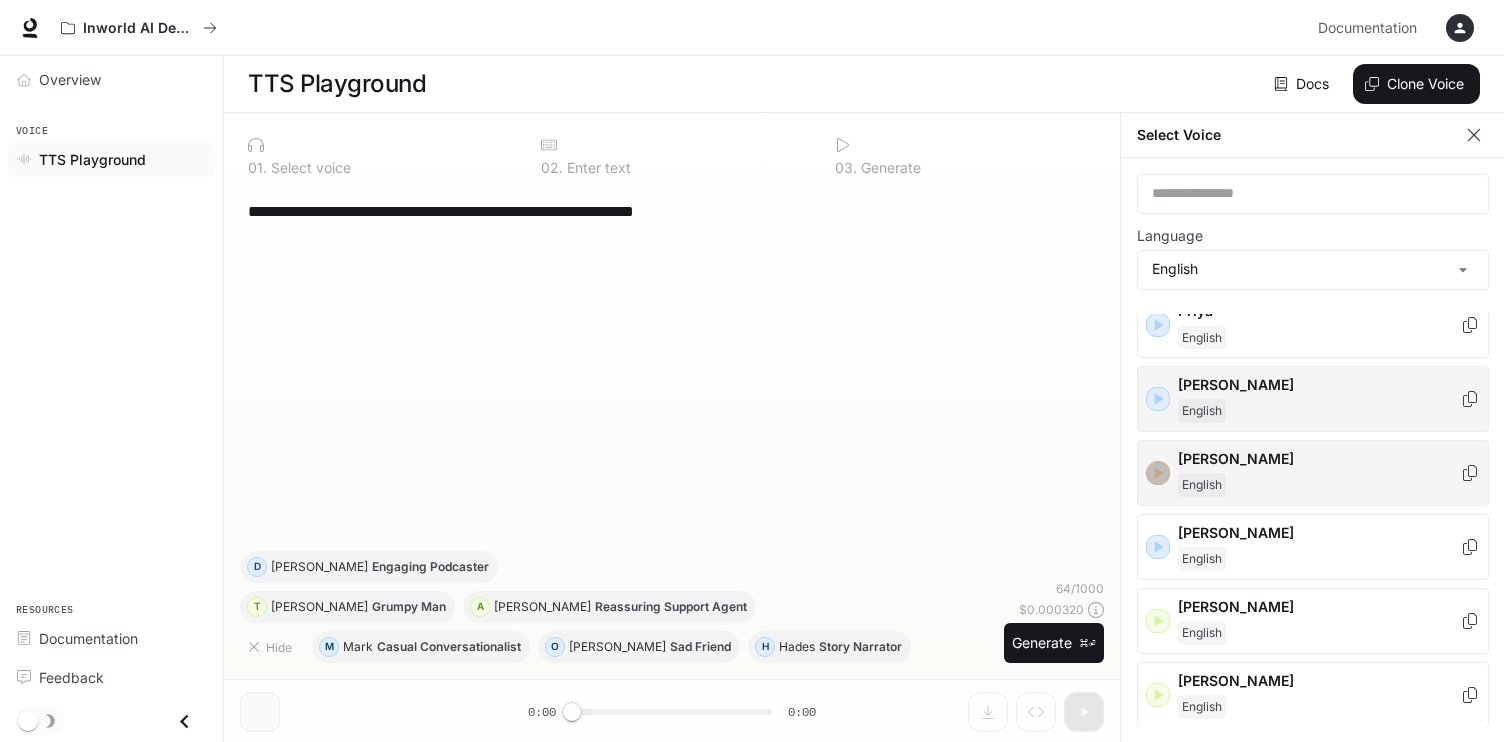 click 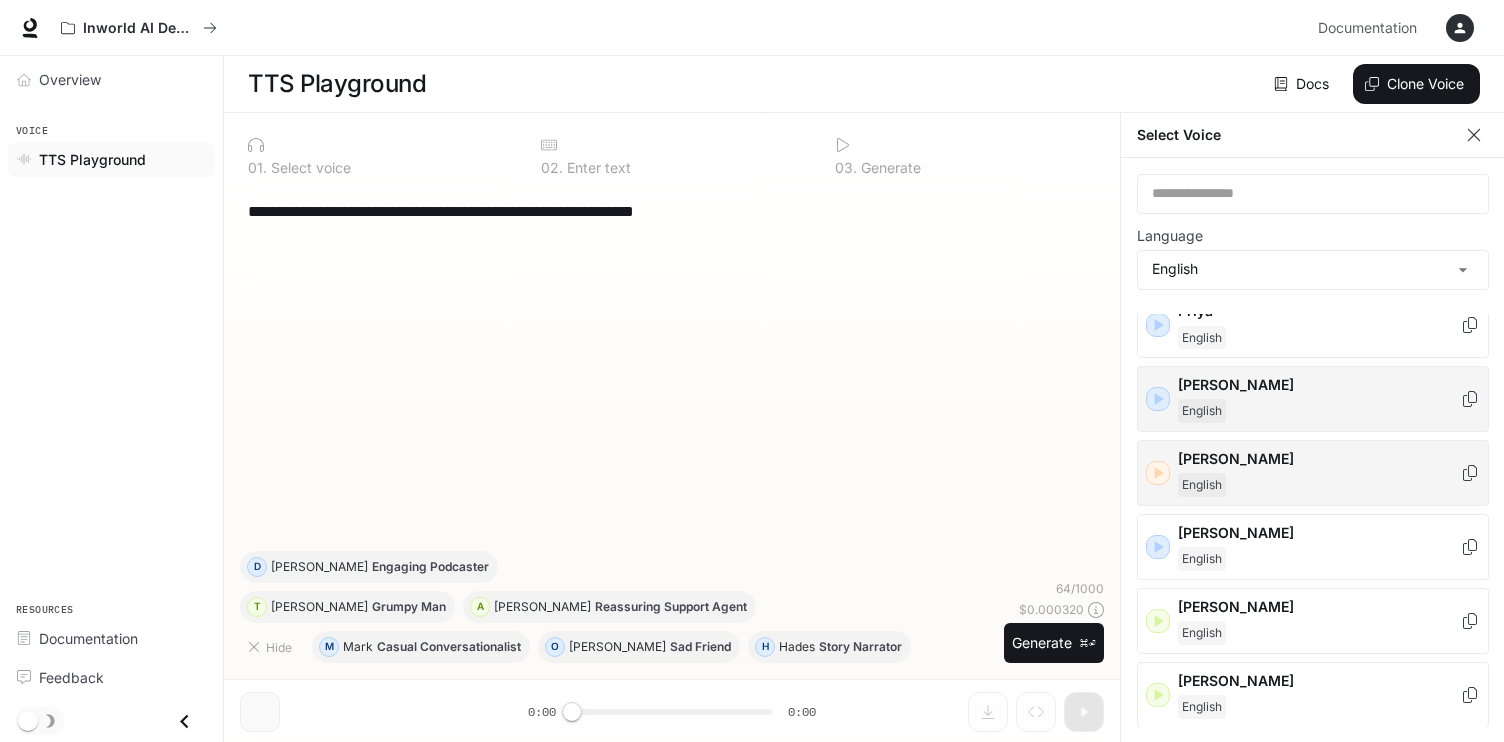 scroll, scrollTop: 1087, scrollLeft: 0, axis: vertical 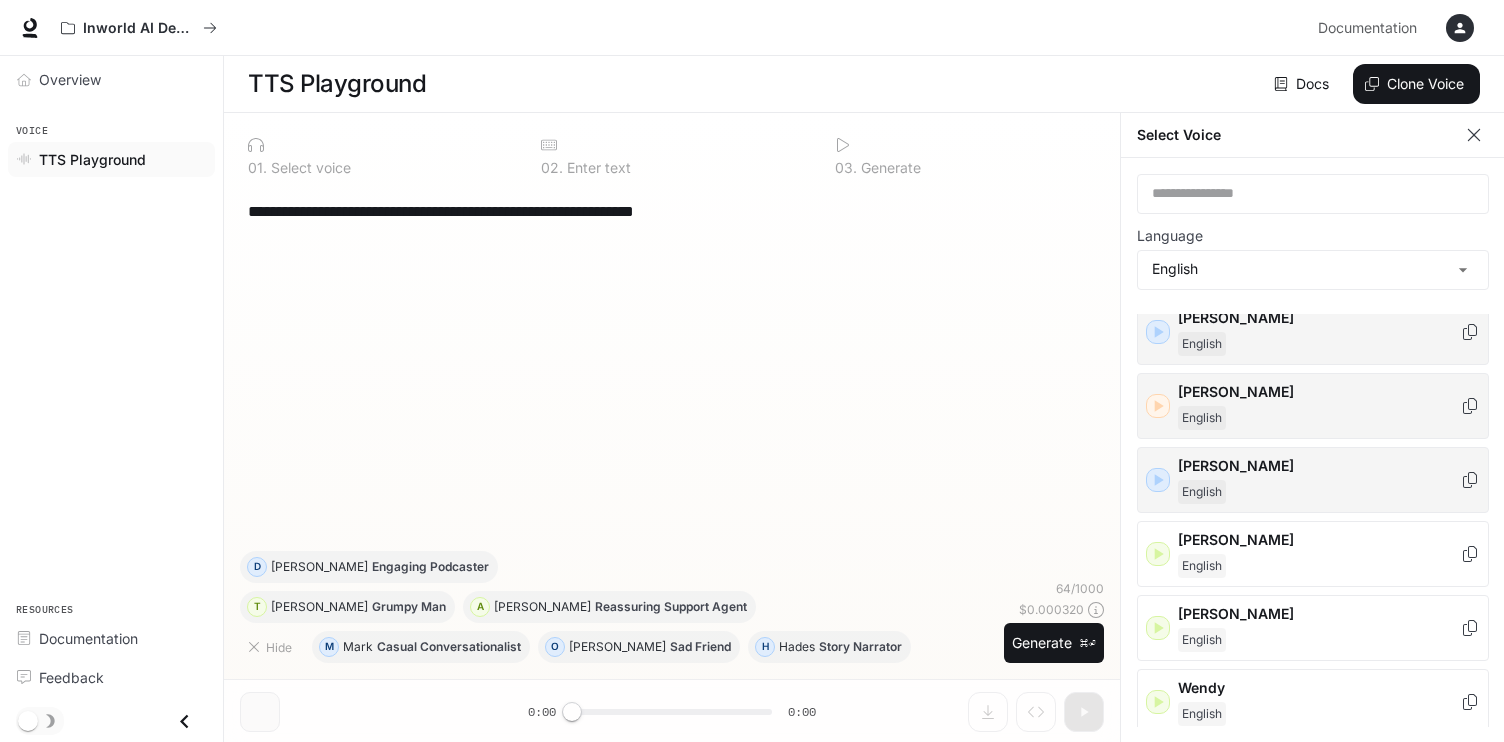 click 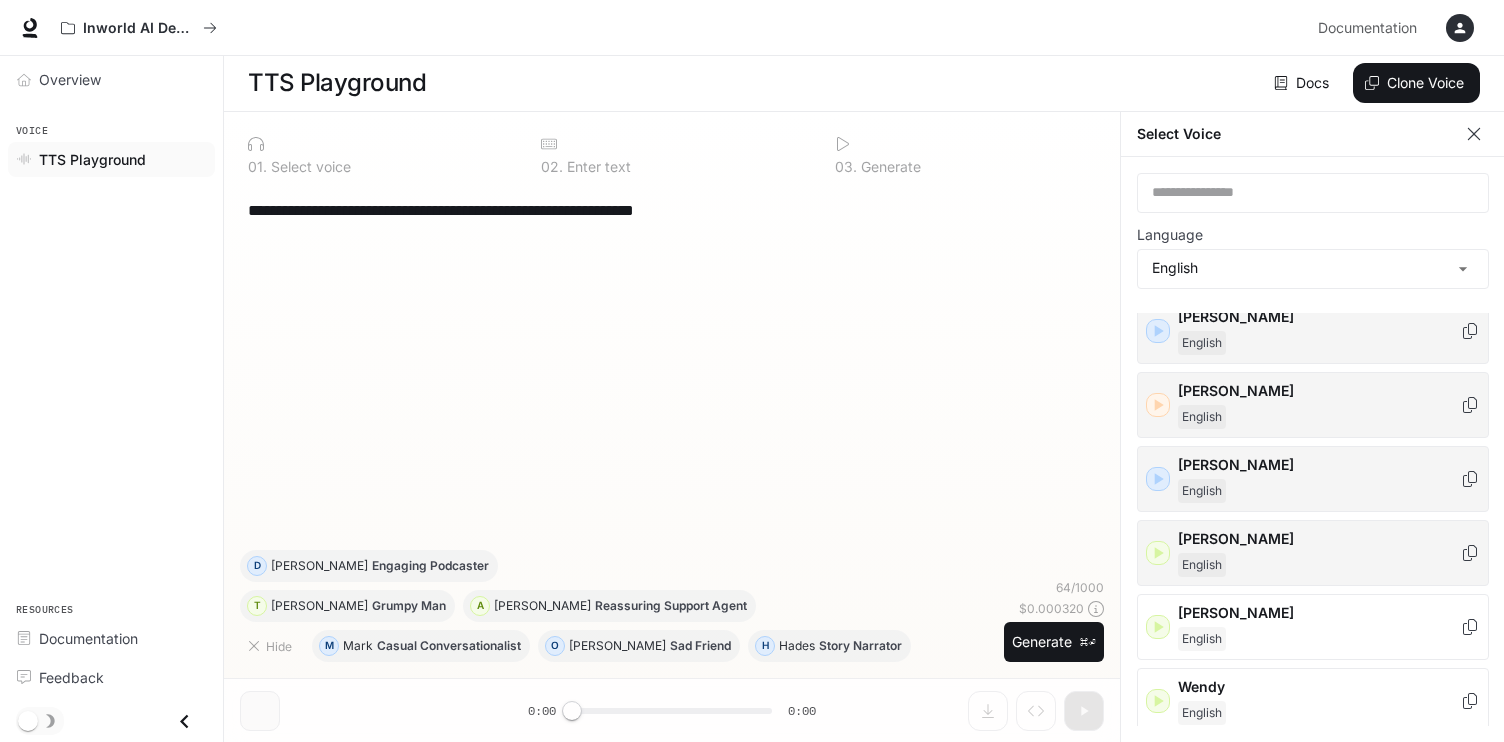 click 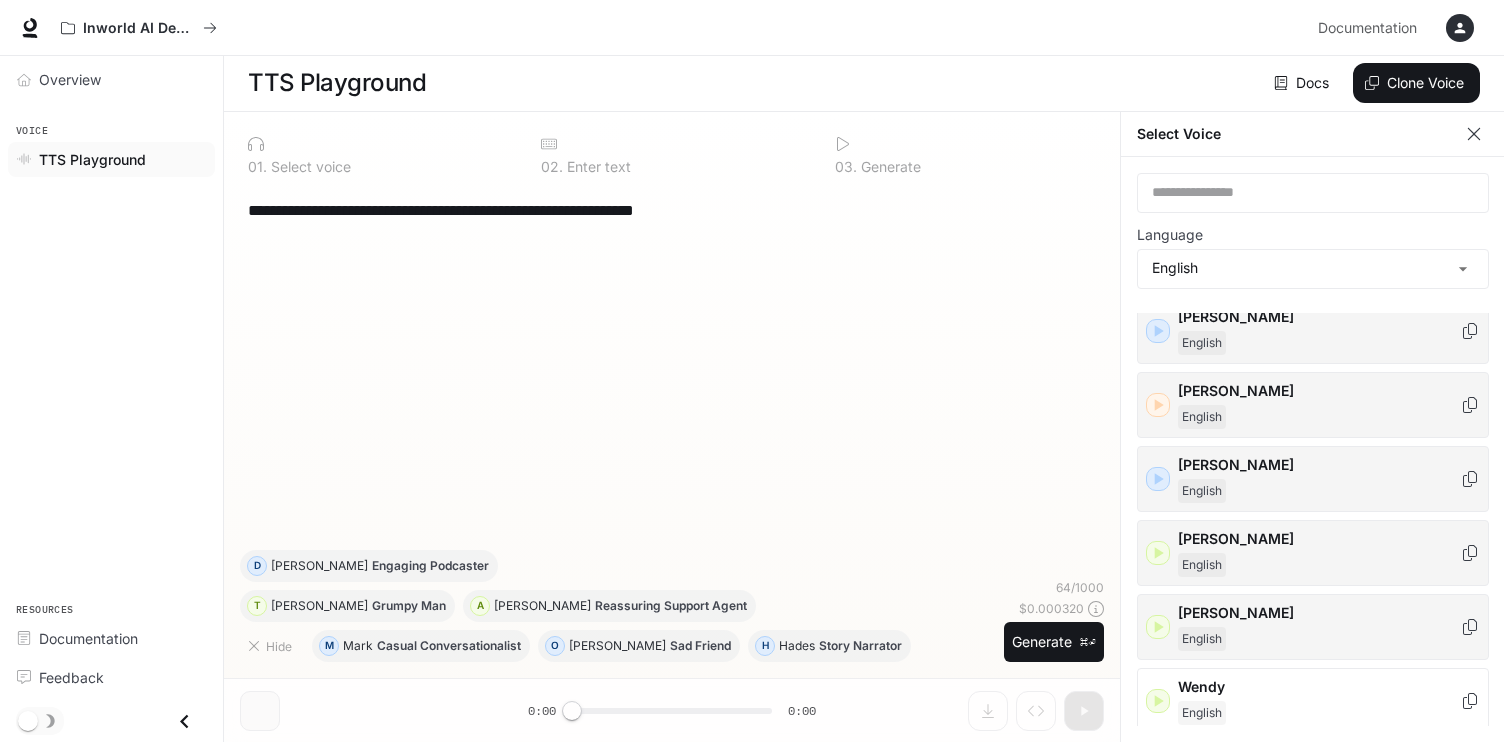 click 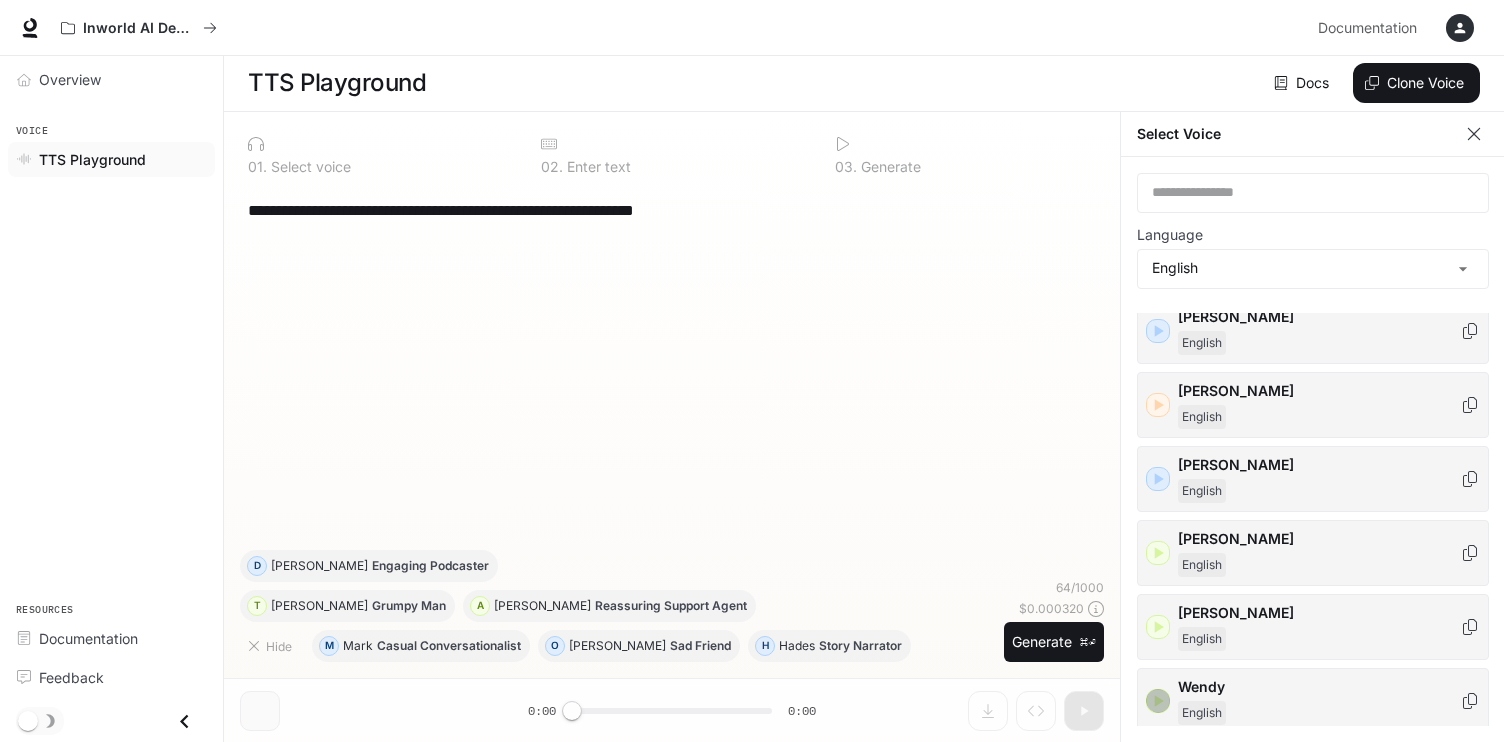 click 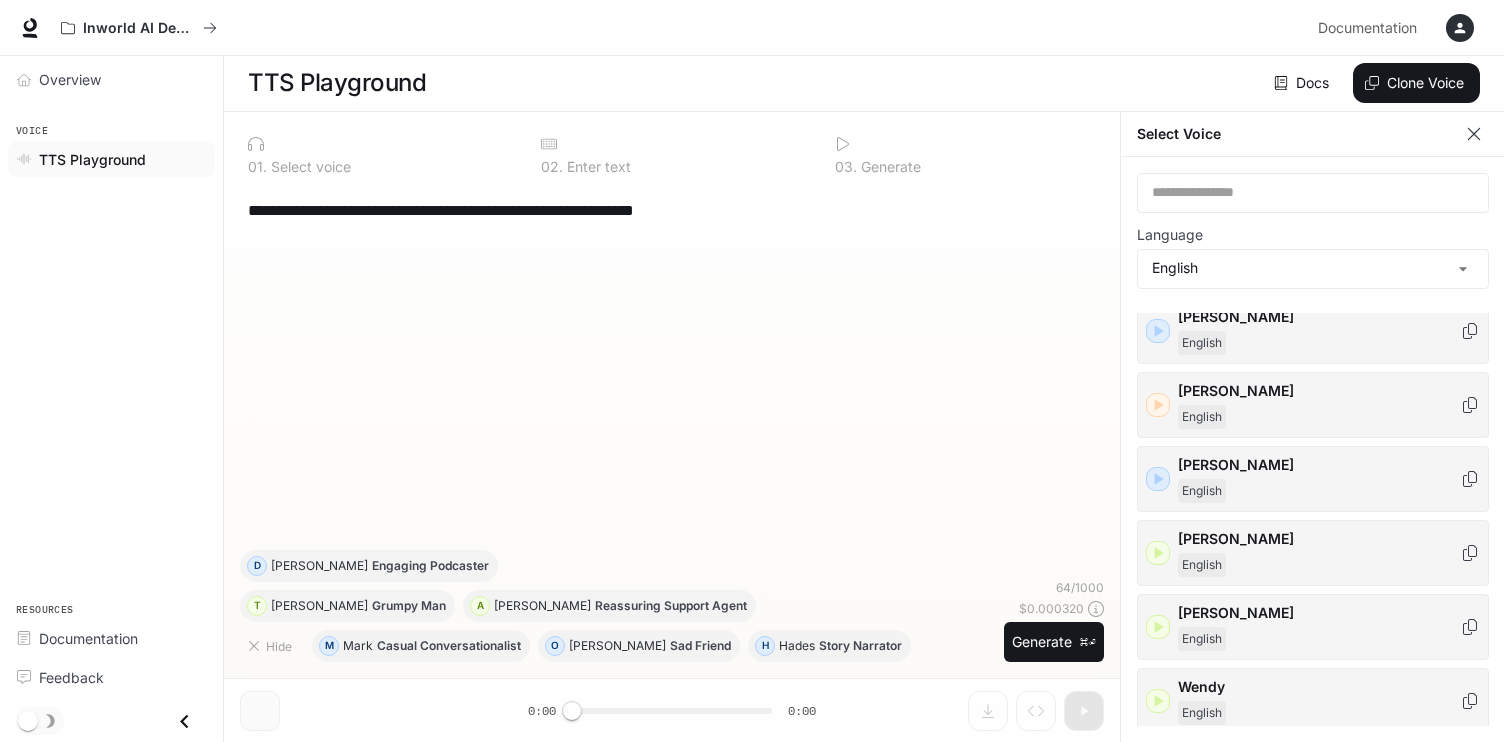 scroll, scrollTop: 207, scrollLeft: 0, axis: vertical 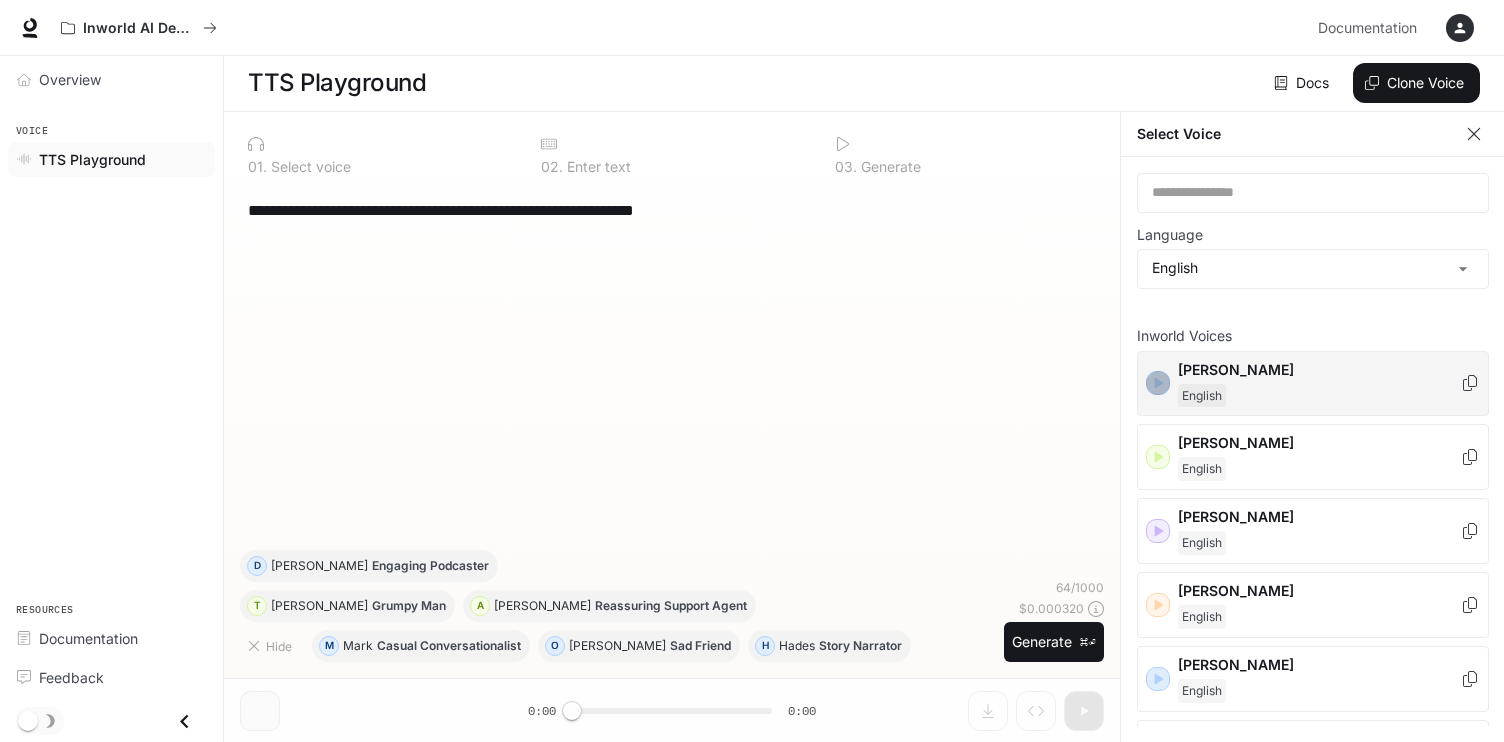 click 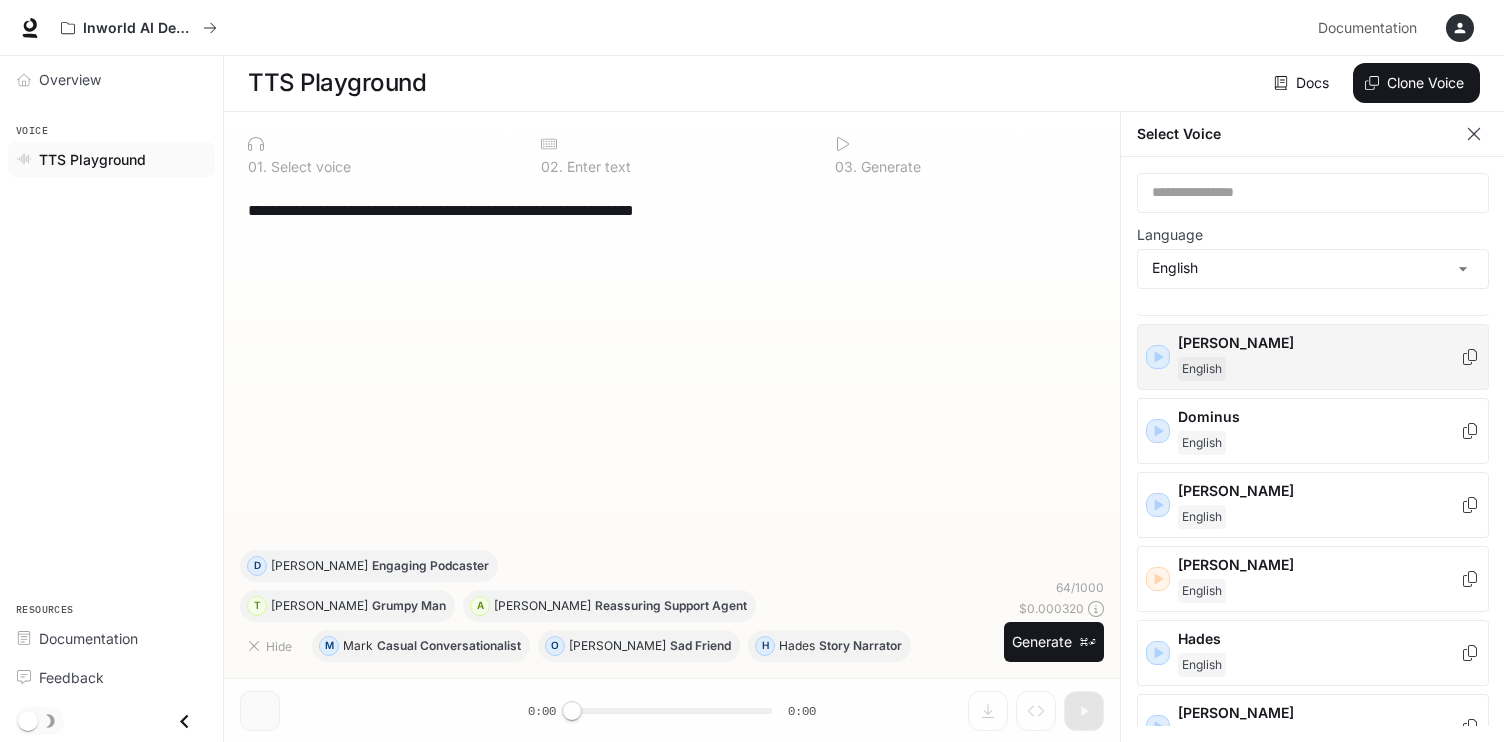 scroll, scrollTop: 323, scrollLeft: 0, axis: vertical 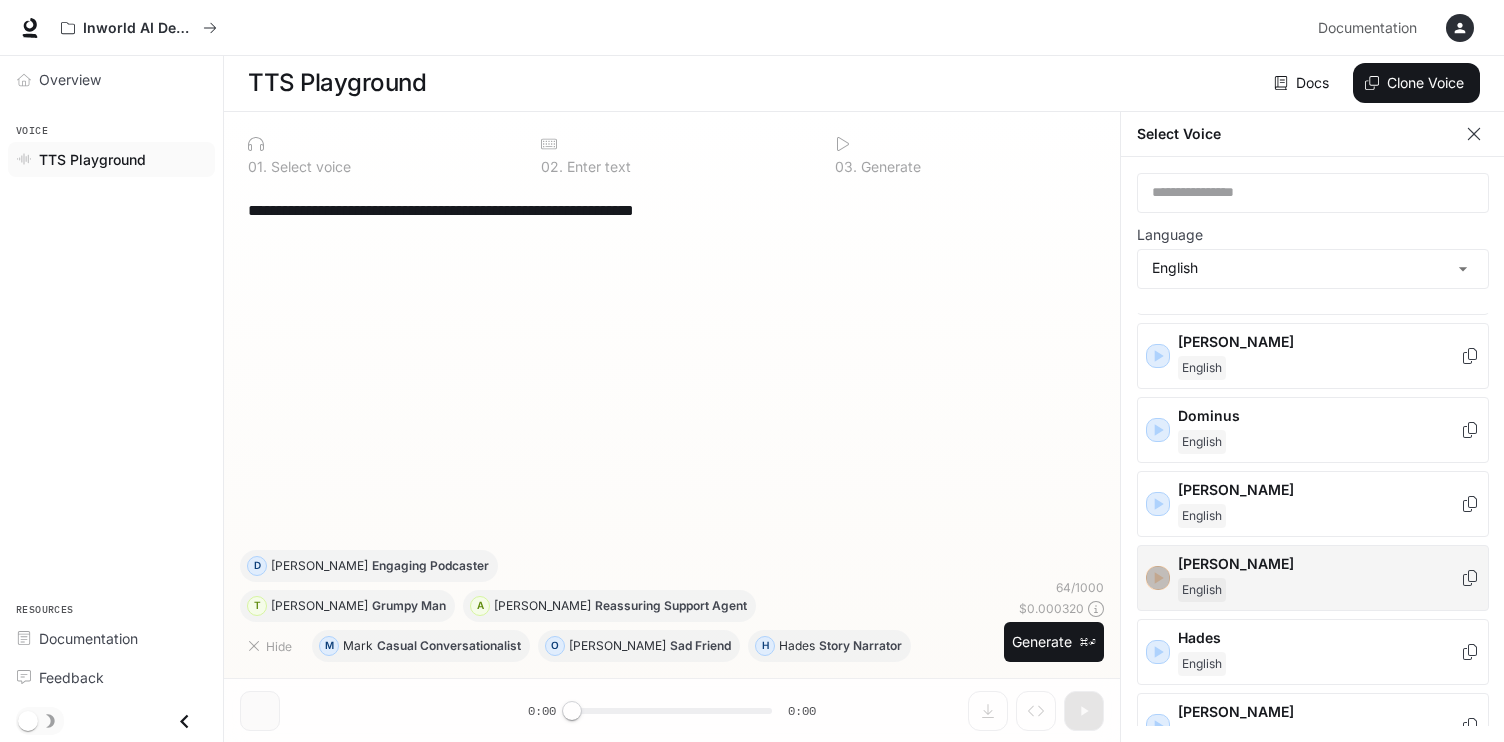 click 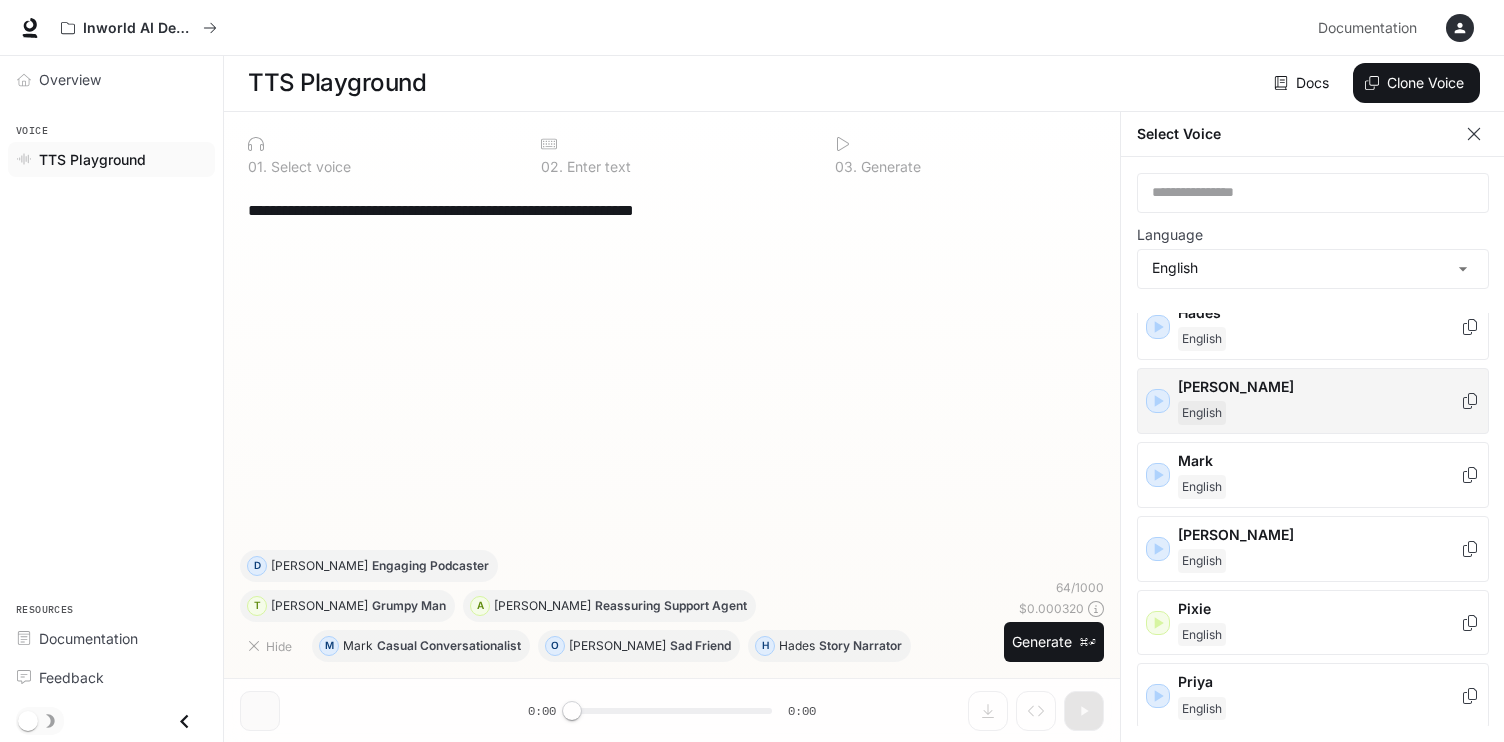 scroll, scrollTop: 657, scrollLeft: 0, axis: vertical 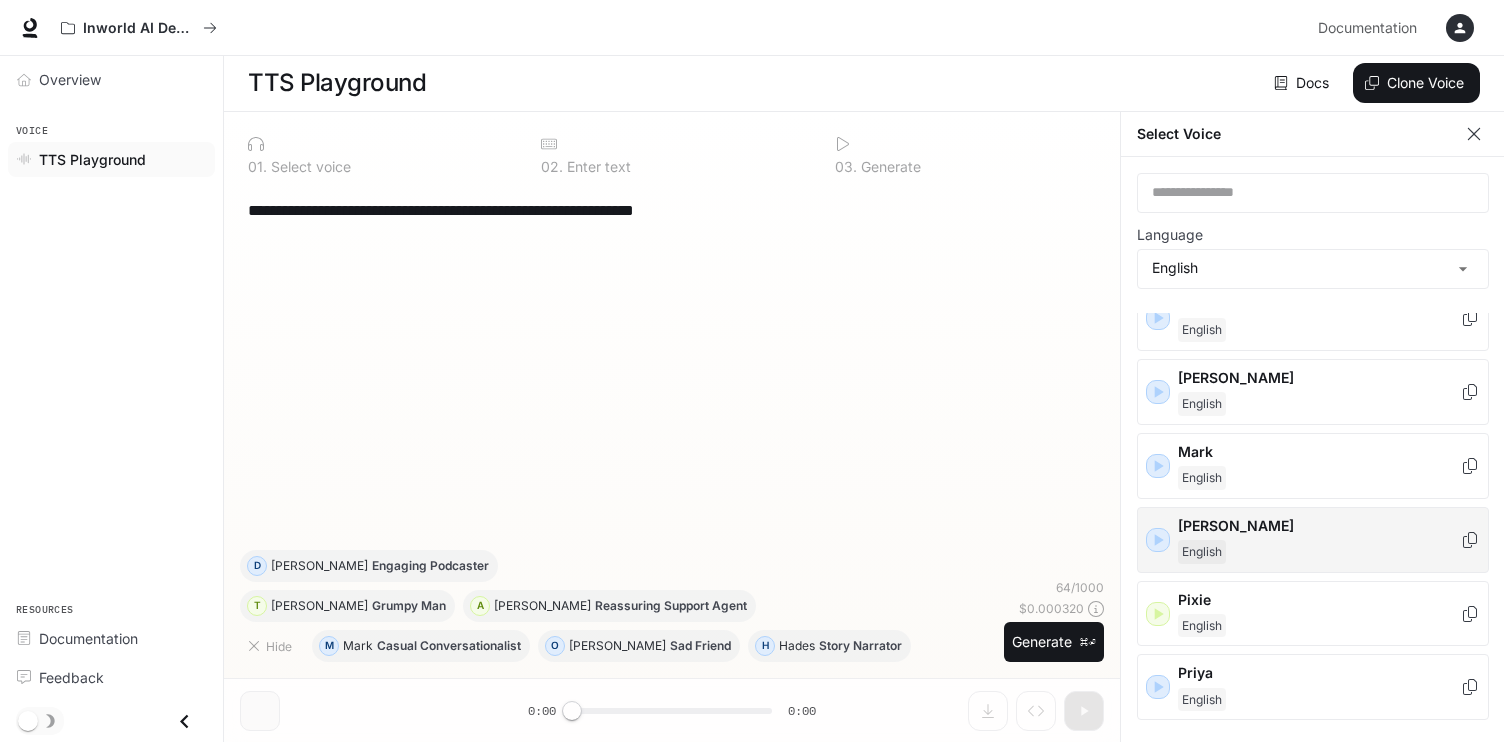 click 